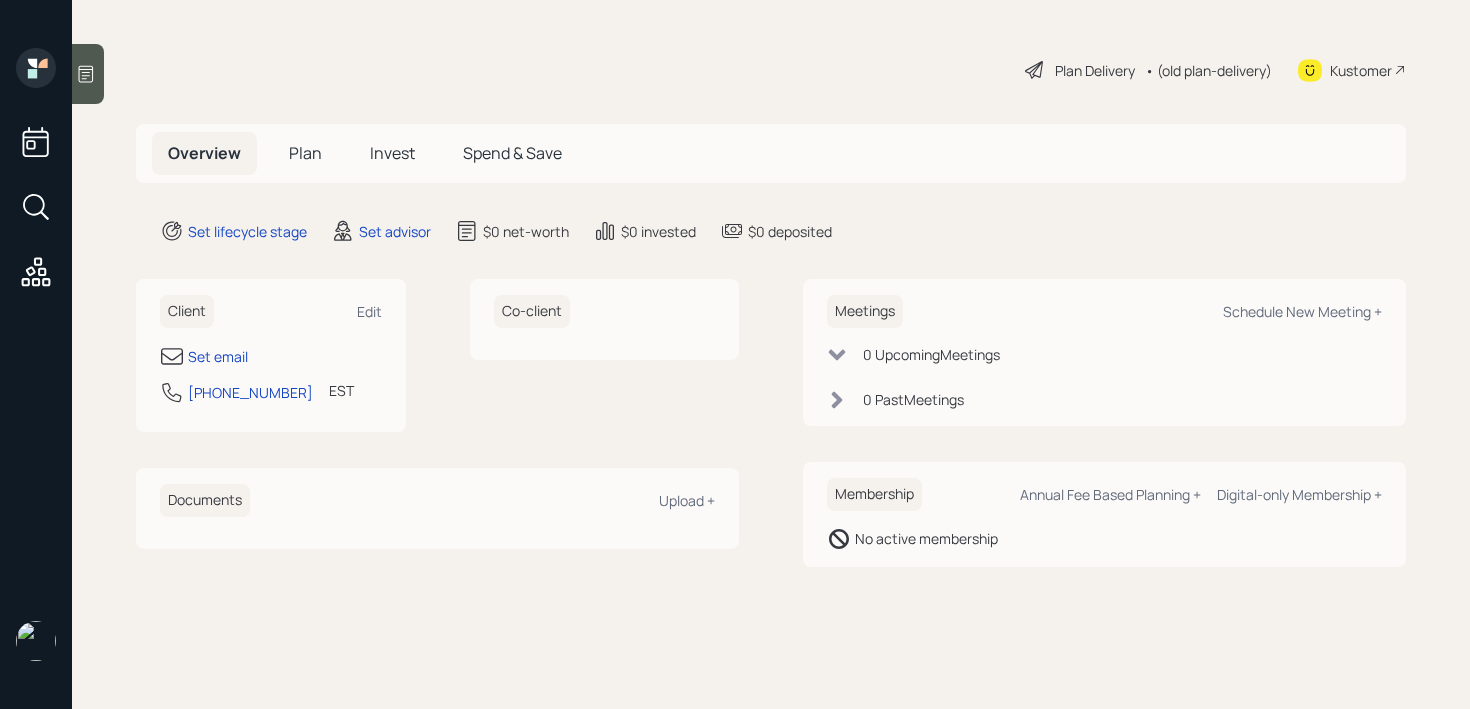 scroll, scrollTop: 0, scrollLeft: 0, axis: both 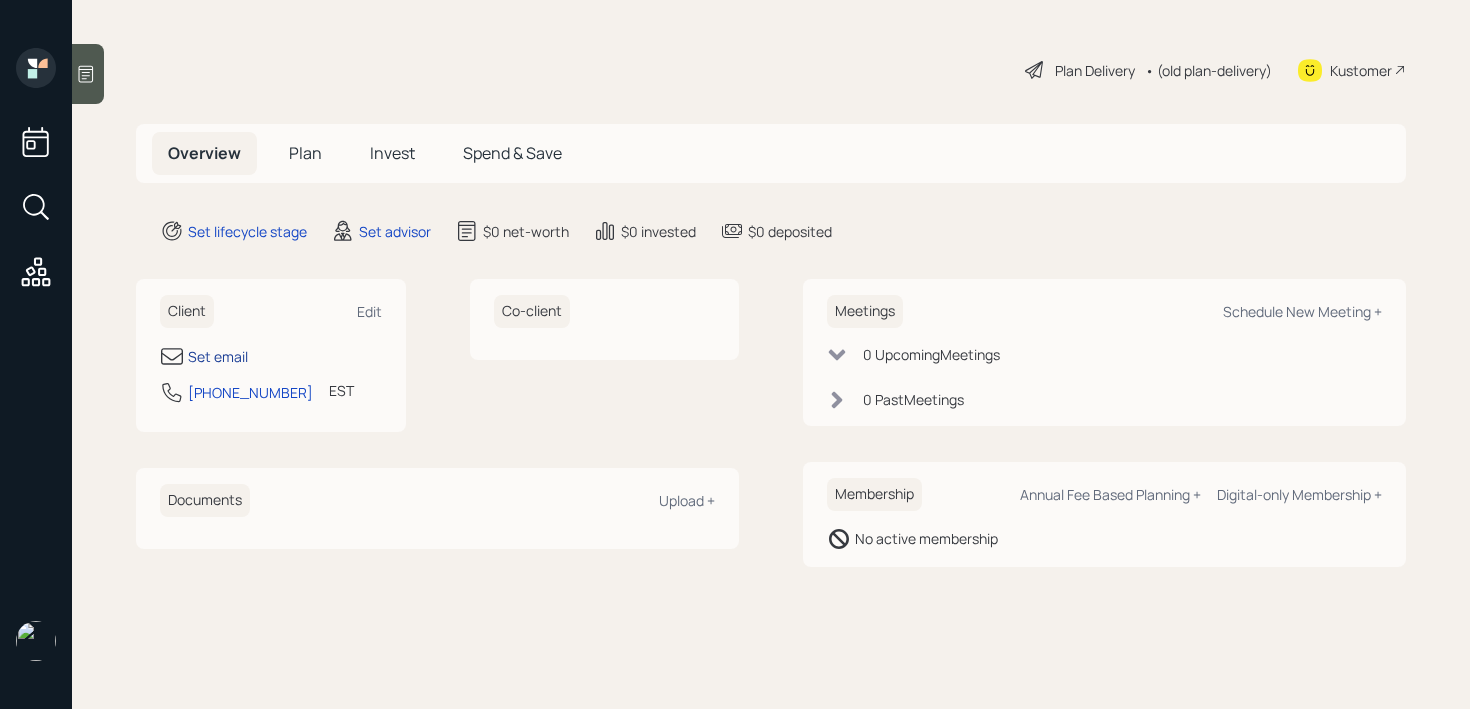 click on "Set email" at bounding box center [218, 356] 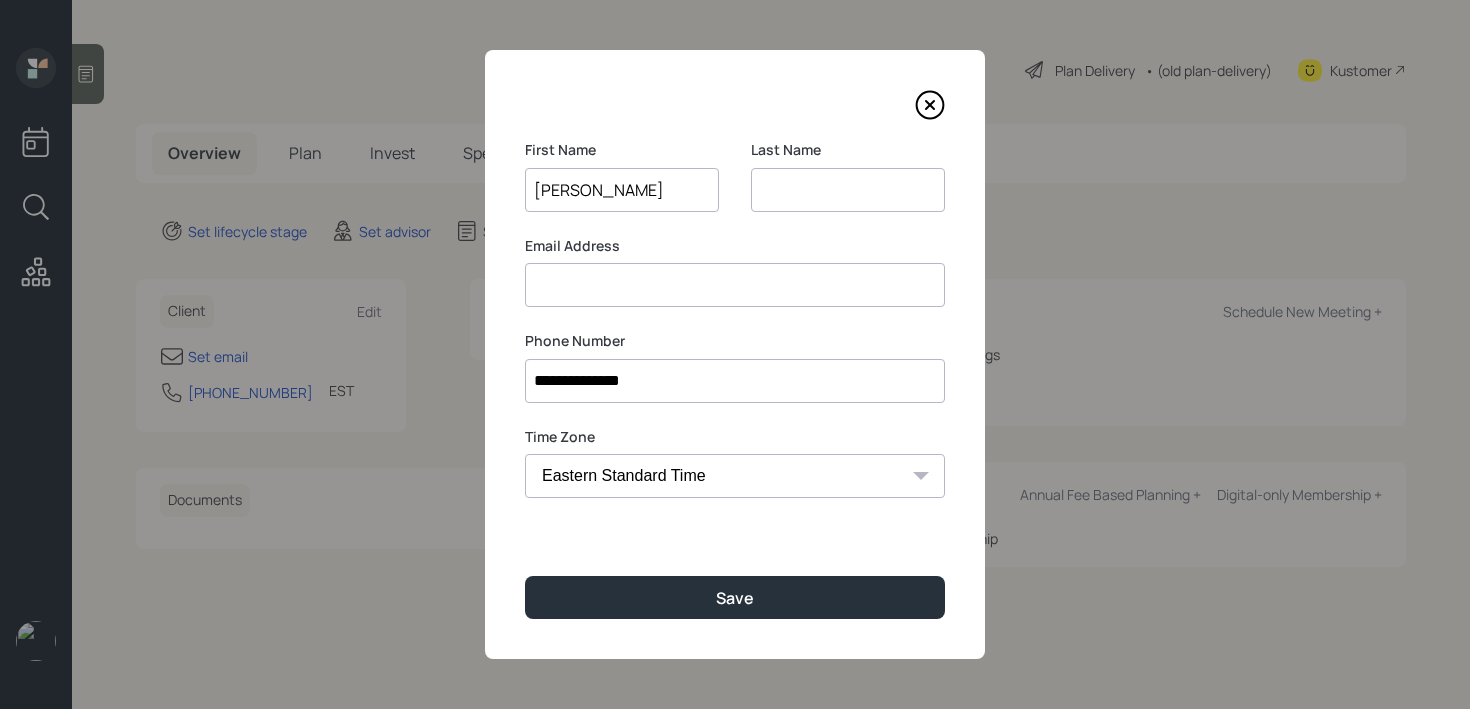 type on "Diane" 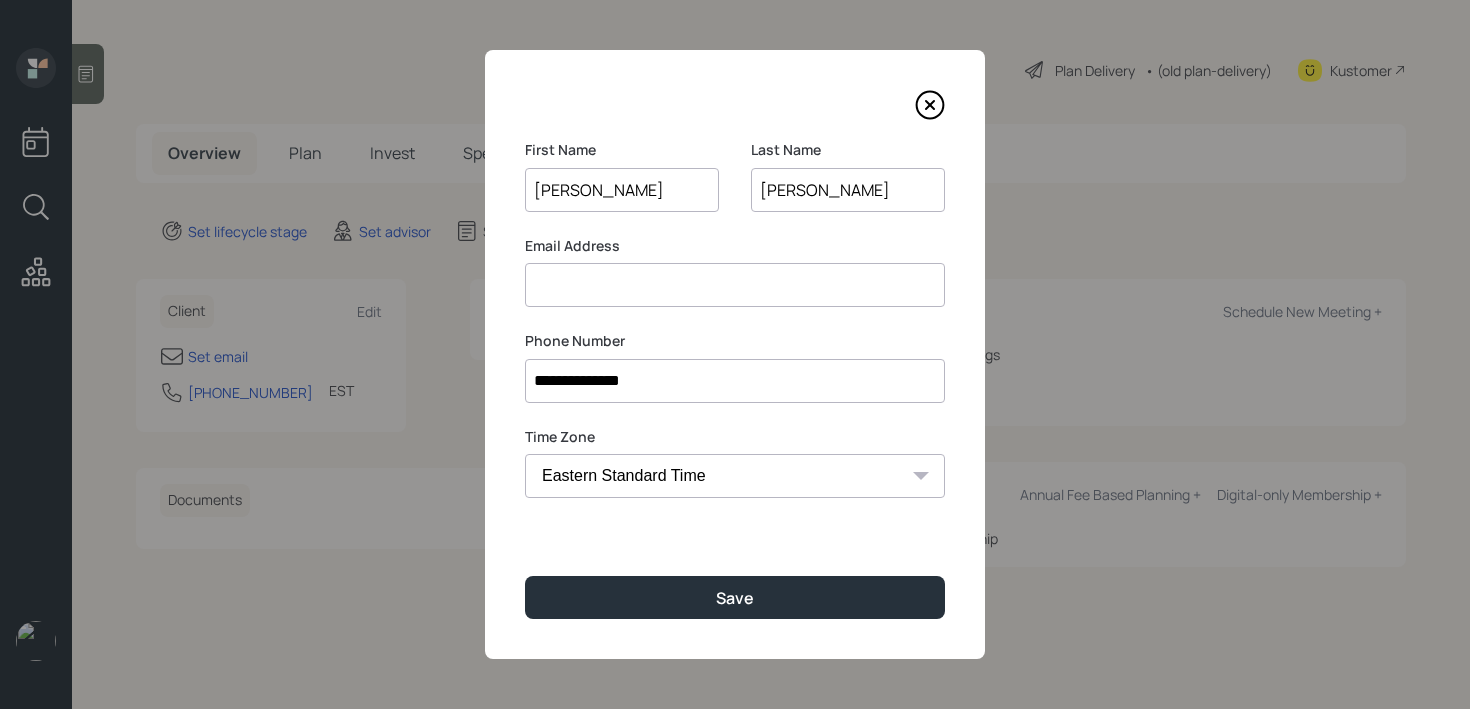 type on "Smith" 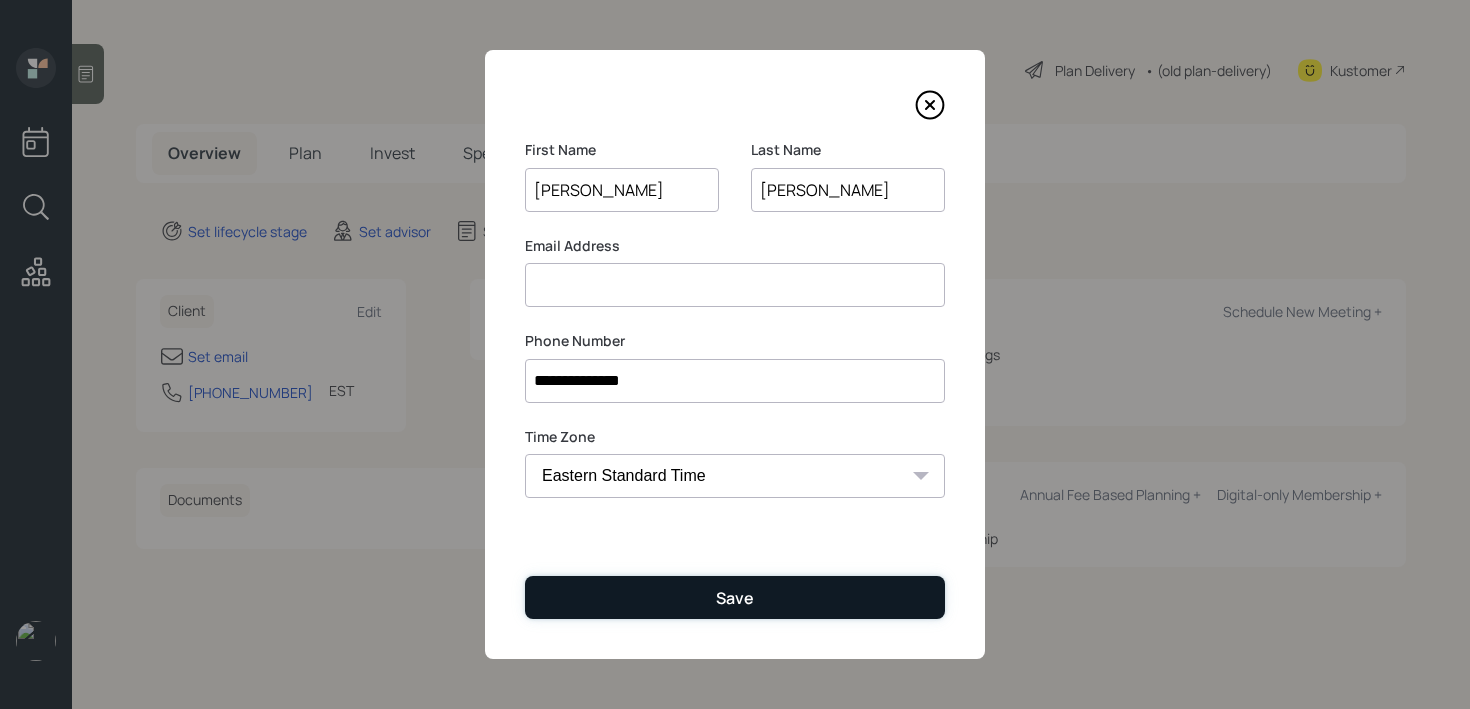 click on "Save" at bounding box center [735, 598] 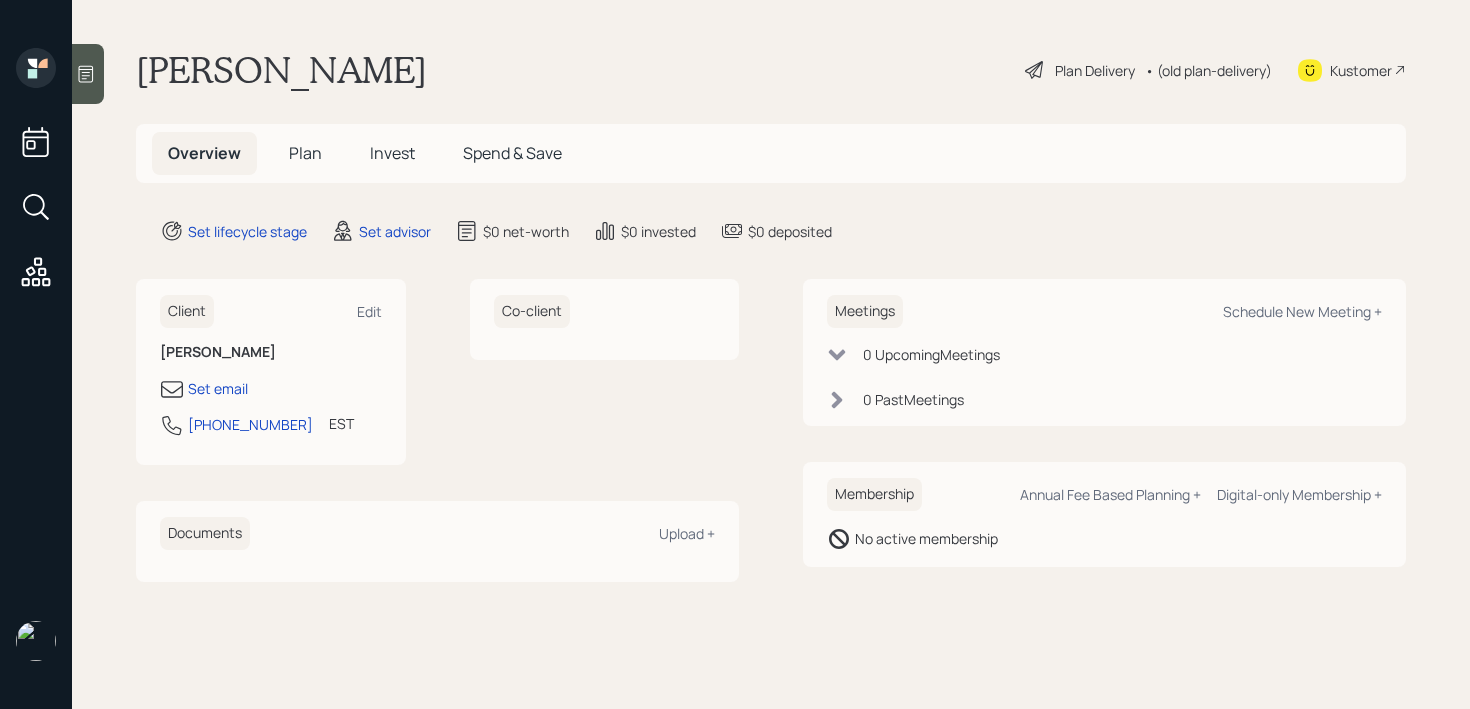 click at bounding box center (36, 354) 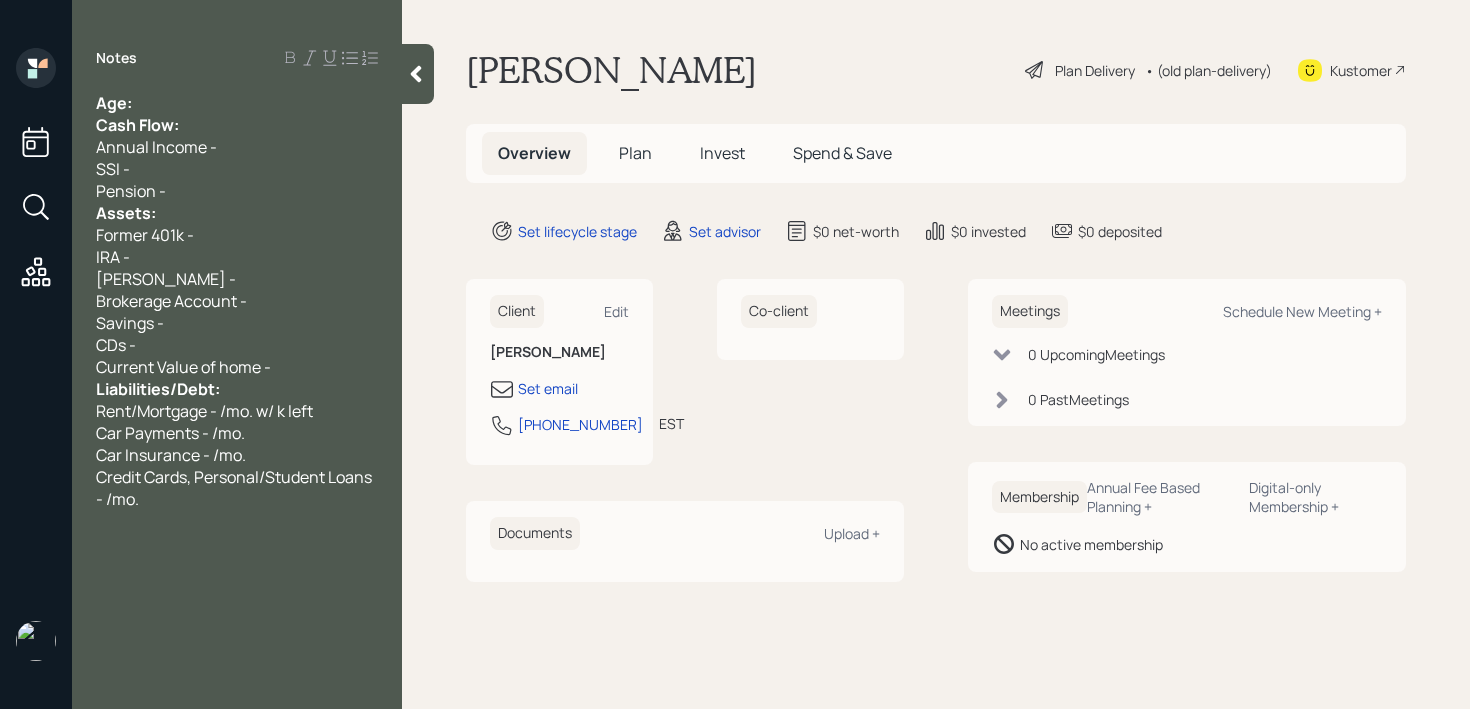 click on "Age:" at bounding box center (237, 103) 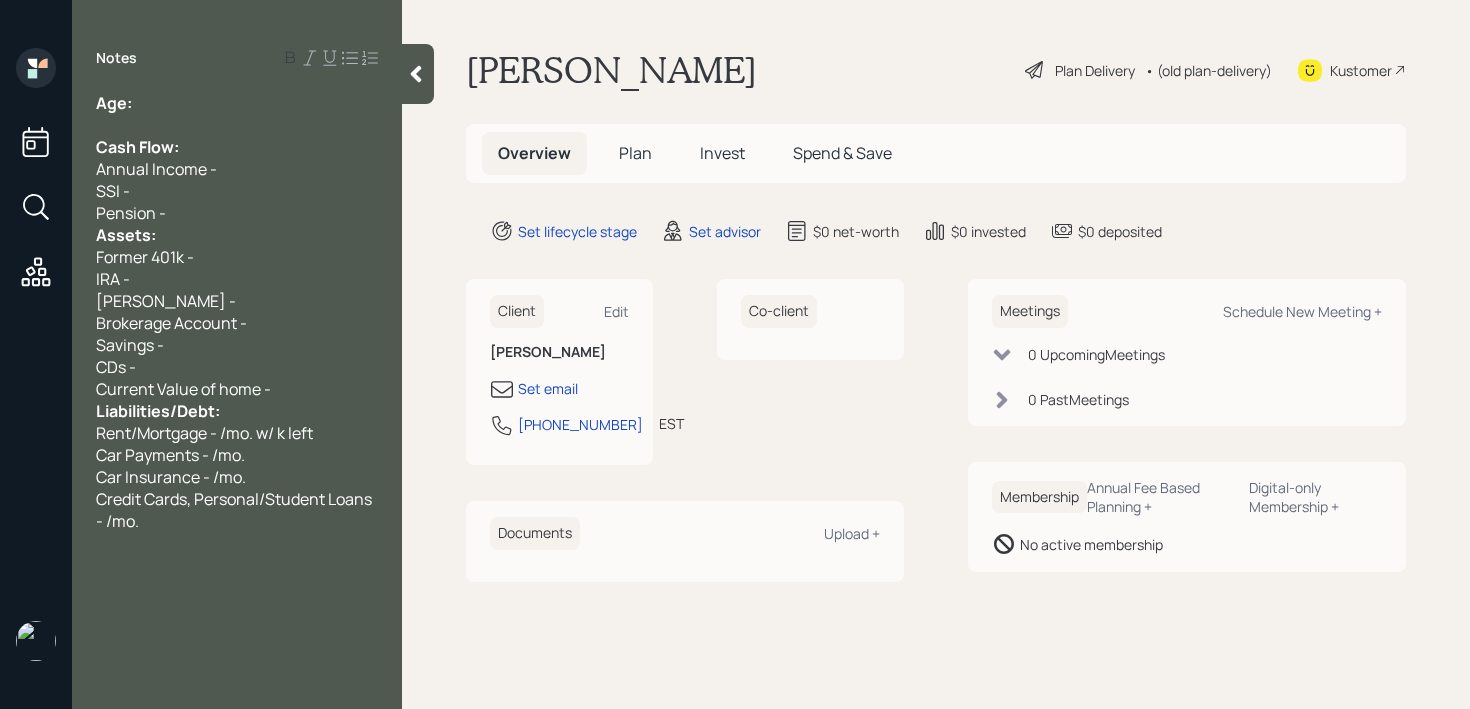 click on "Pension -" at bounding box center (237, 213) 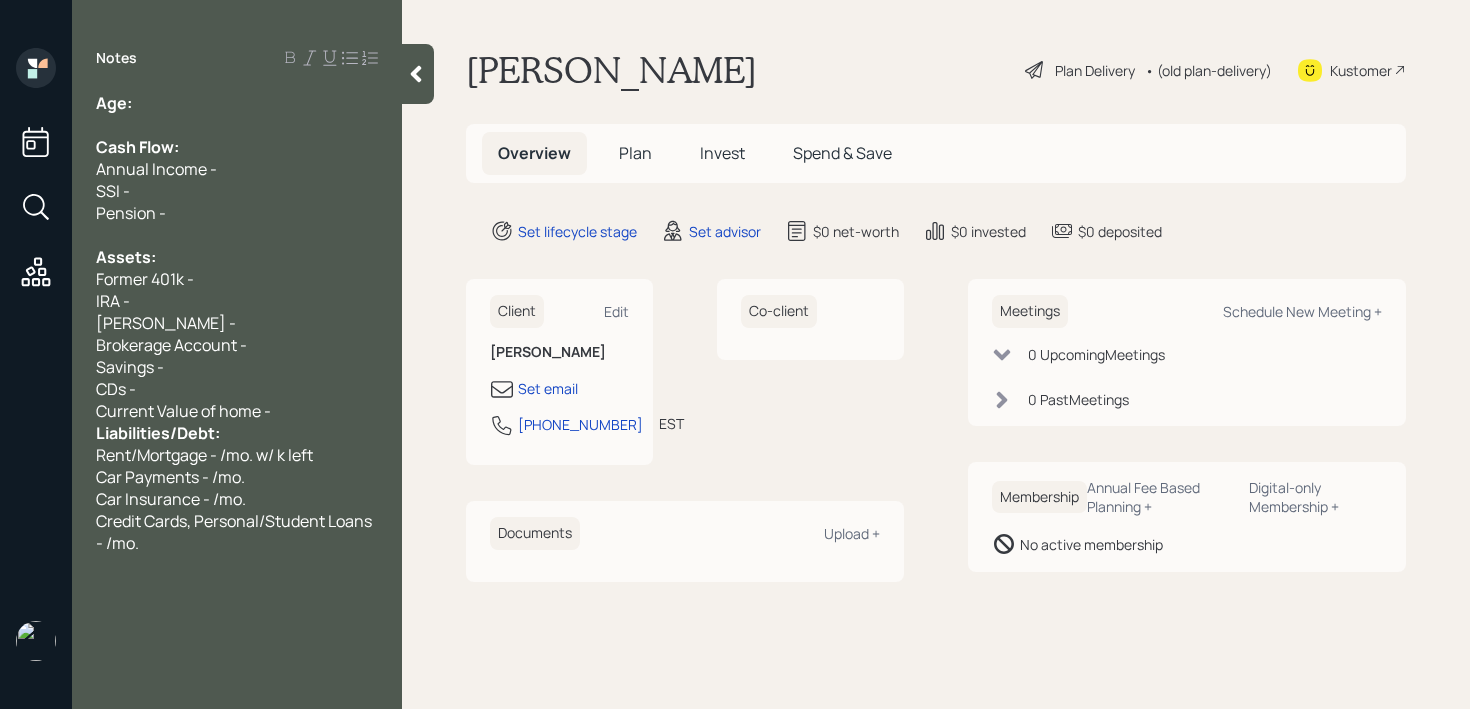 click on "Current Value of home -" at bounding box center (237, 411) 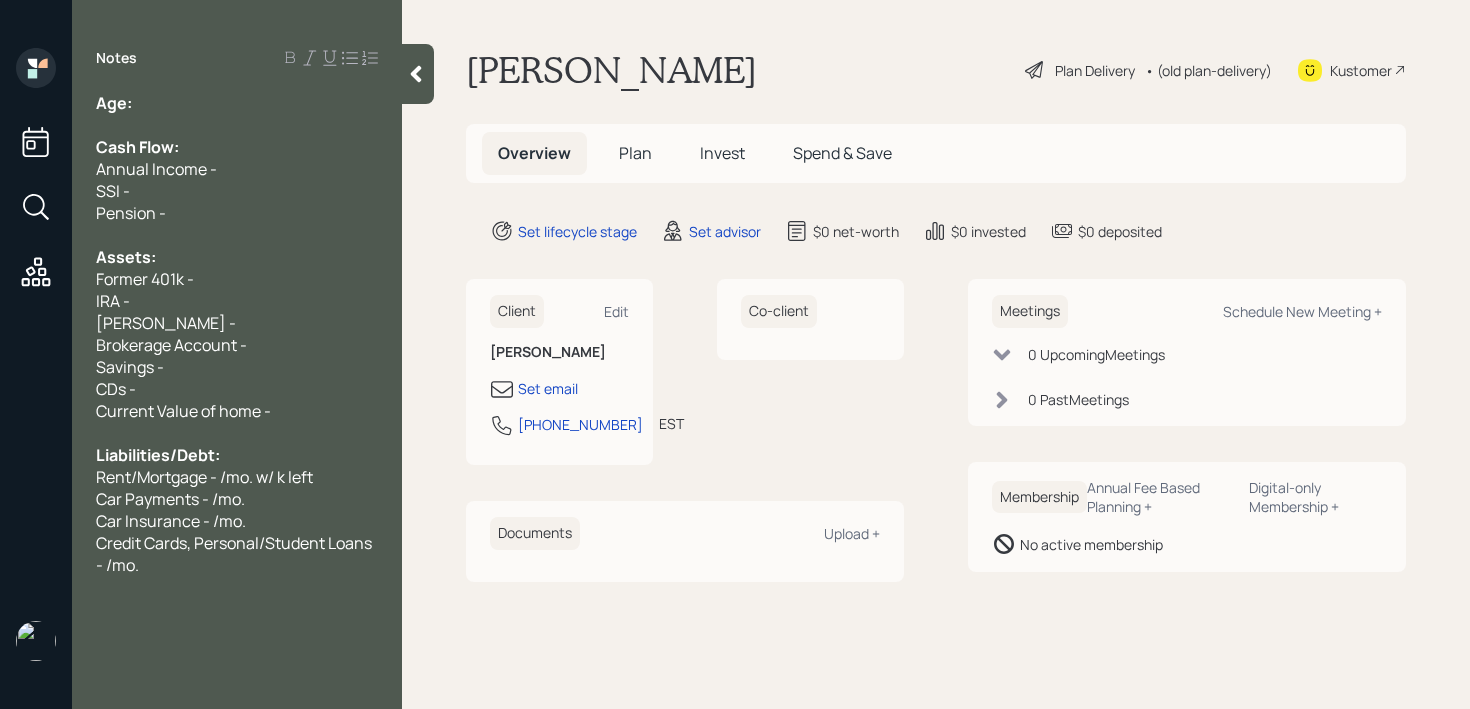 click on "Roth IRA -" at bounding box center (237, 323) 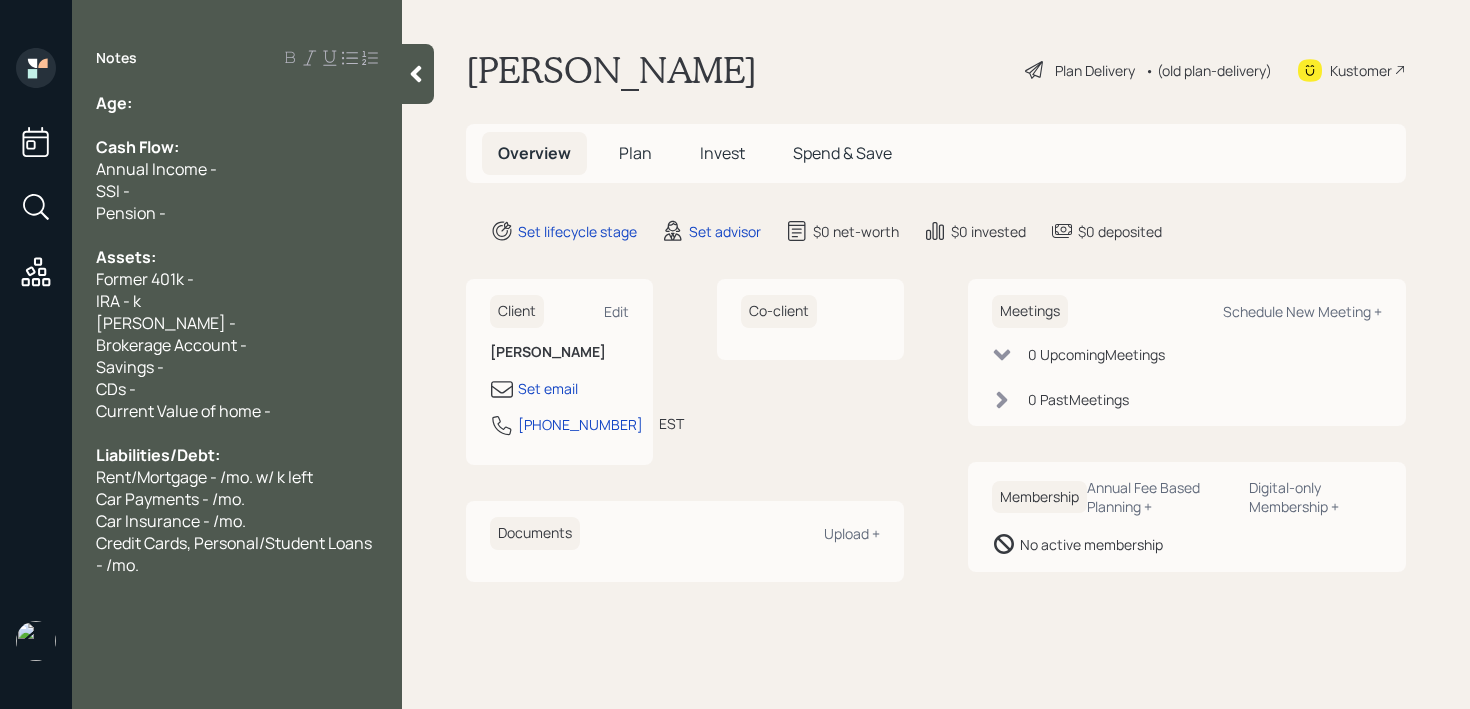 click at bounding box center (237, 125) 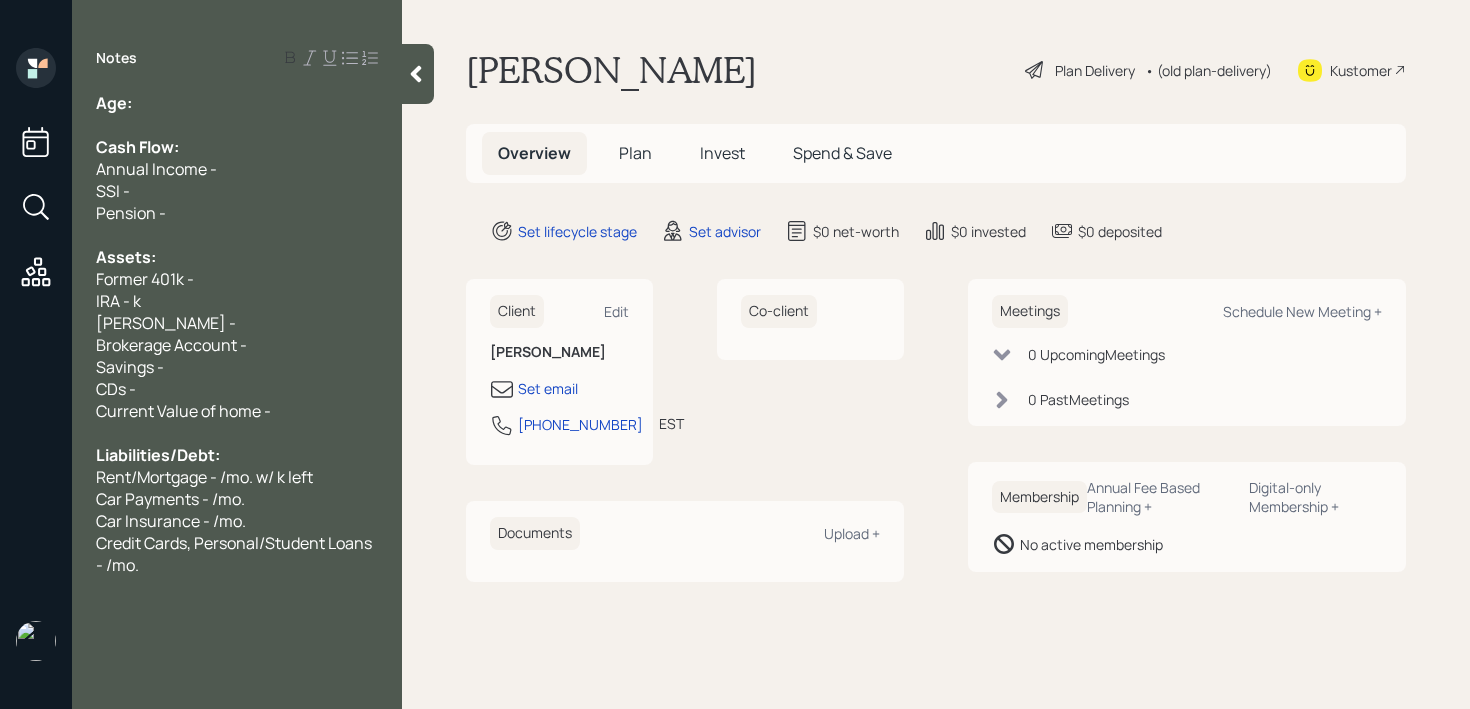 click on "Age:" at bounding box center (237, 103) 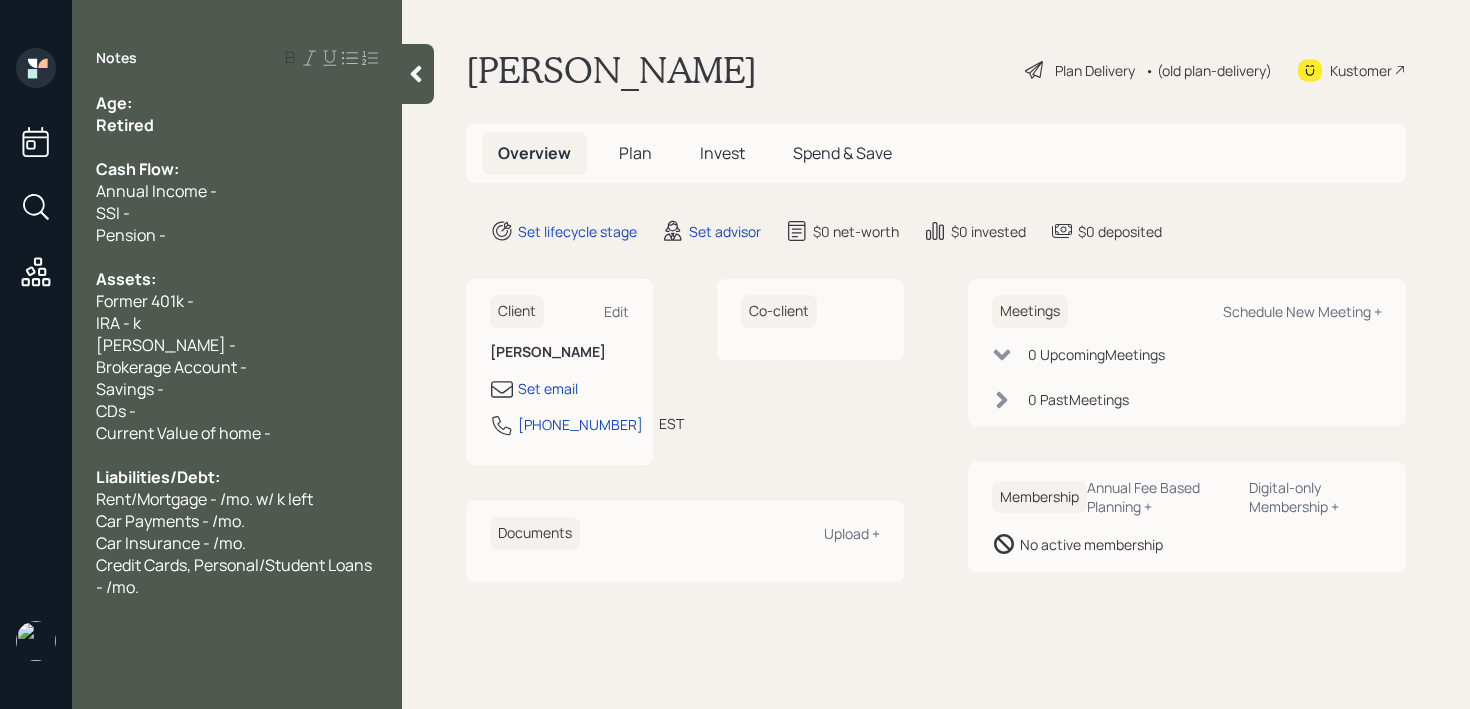 click on "Age:" at bounding box center [237, 103] 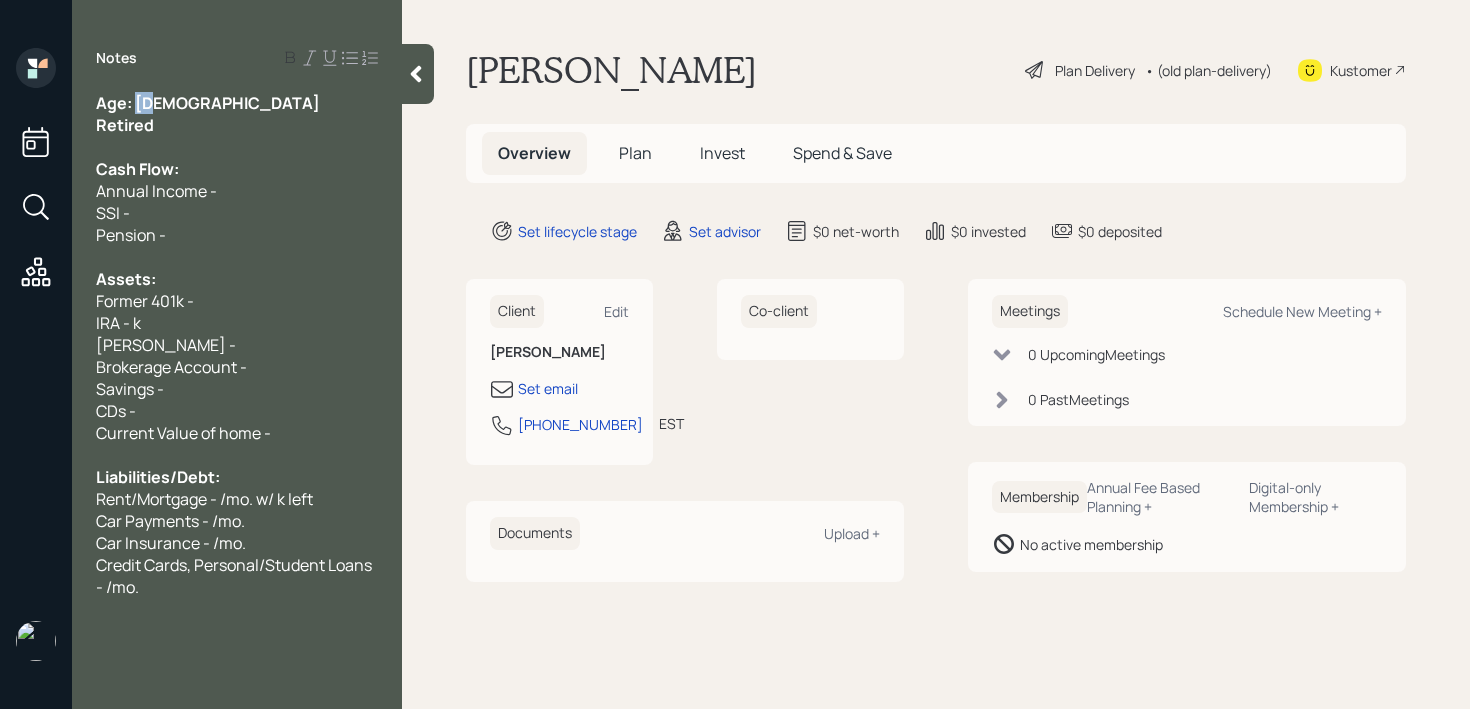 drag, startPoint x: 137, startPoint y: 104, endPoint x: 162, endPoint y: 104, distance: 25 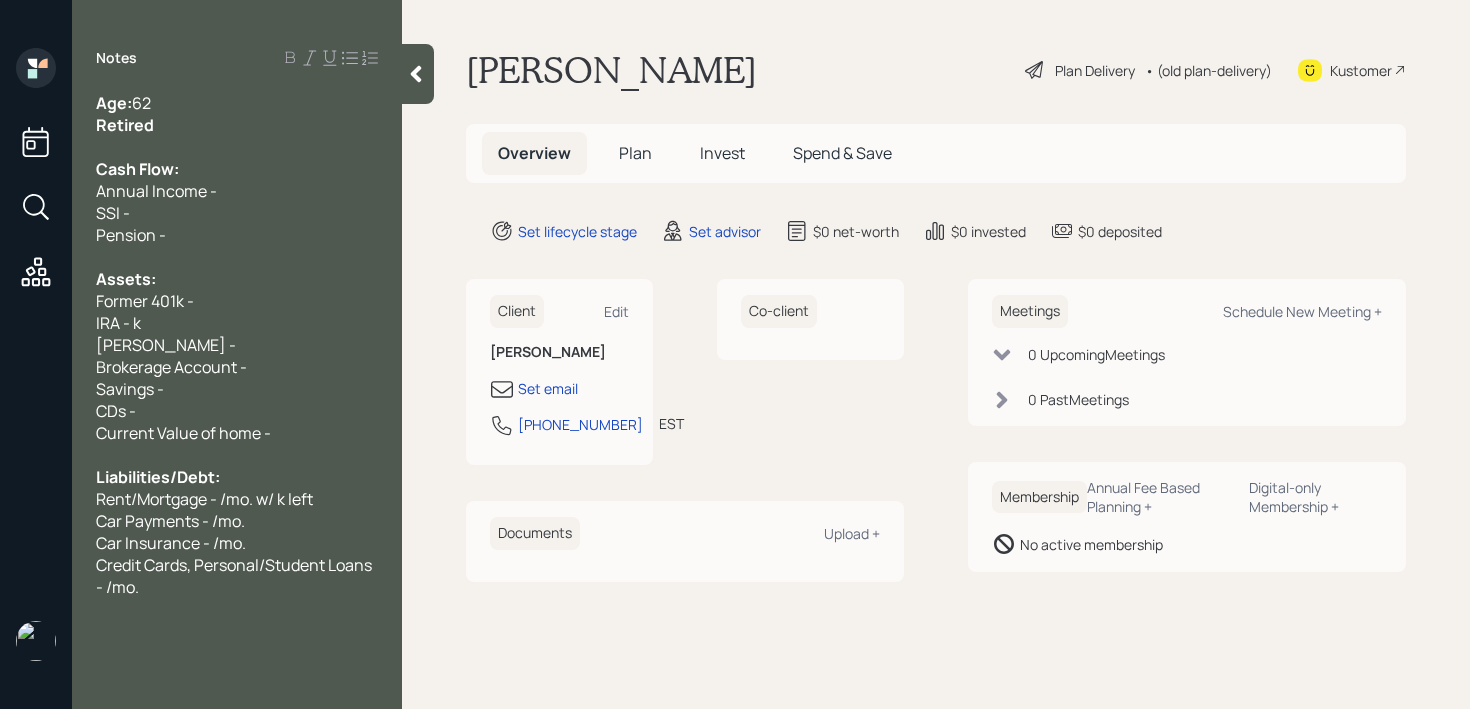 click on "Retired" at bounding box center (237, 125) 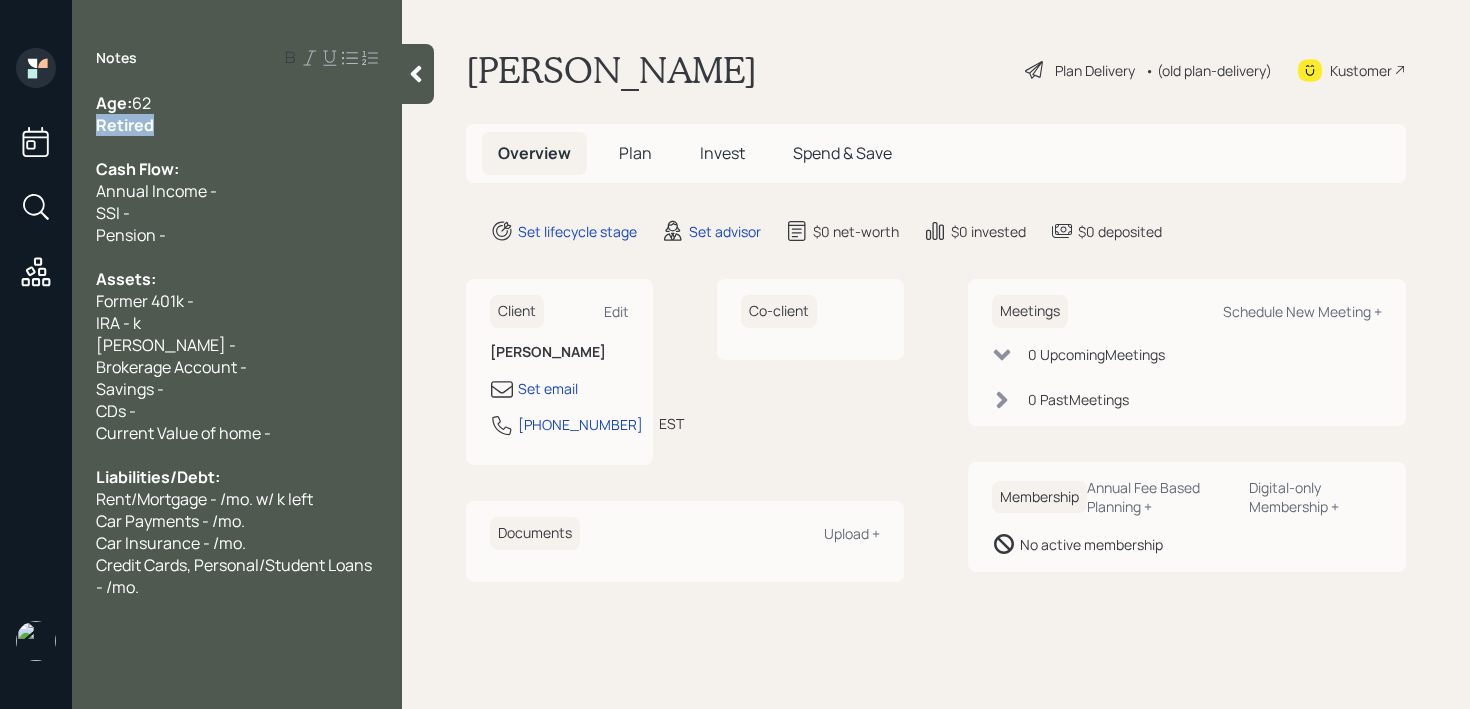 drag, startPoint x: 168, startPoint y: 125, endPoint x: 27, endPoint y: 125, distance: 141 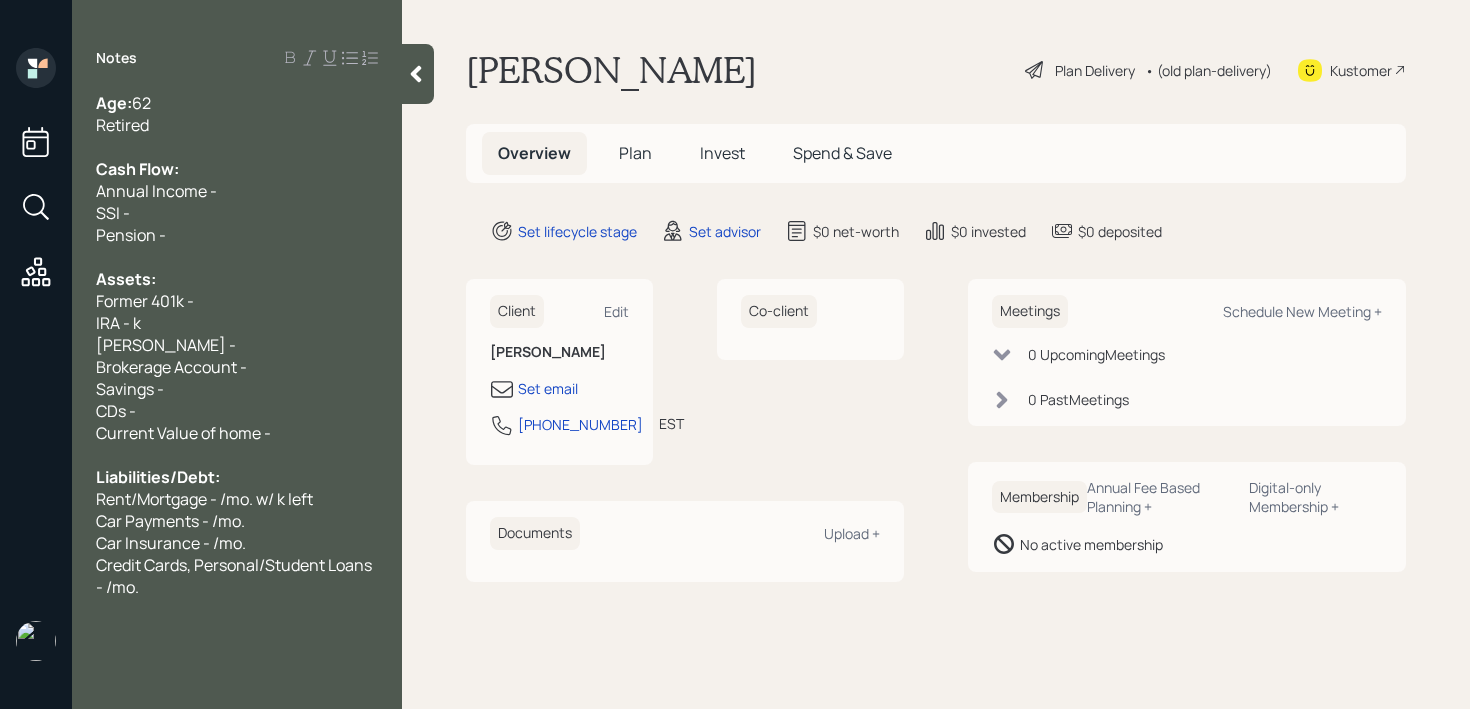 click on "IRA - k" at bounding box center [237, 323] 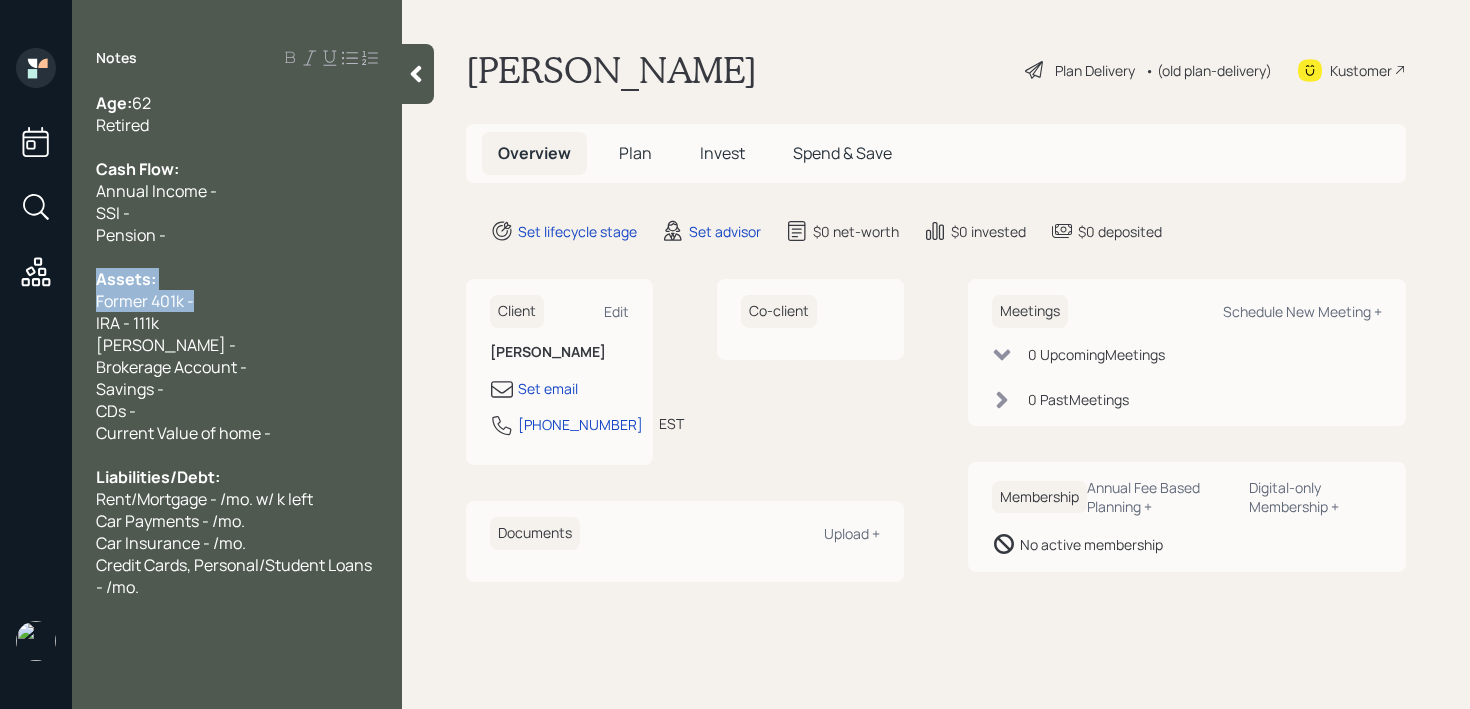 drag, startPoint x: 231, startPoint y: 301, endPoint x: 0, endPoint y: 284, distance: 231.6247 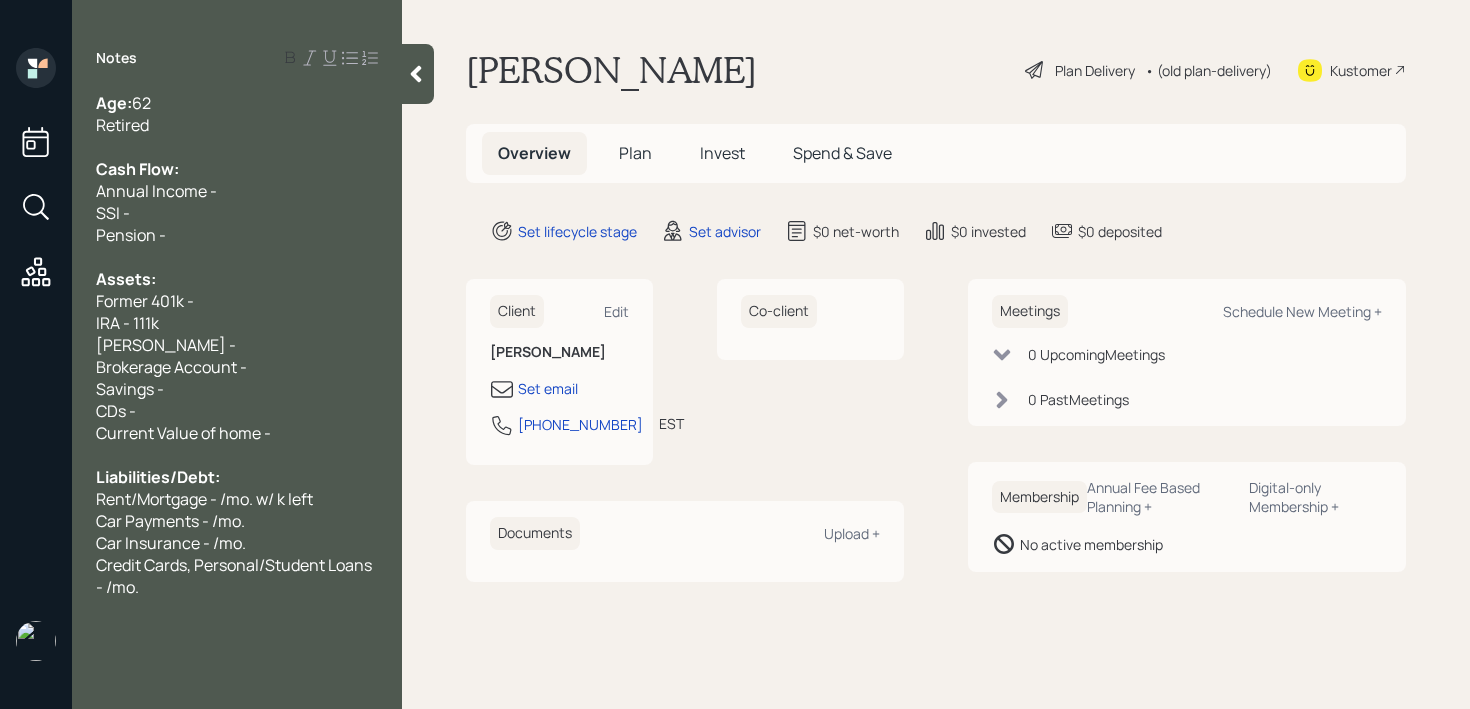 click on "Former 401k -" at bounding box center [237, 301] 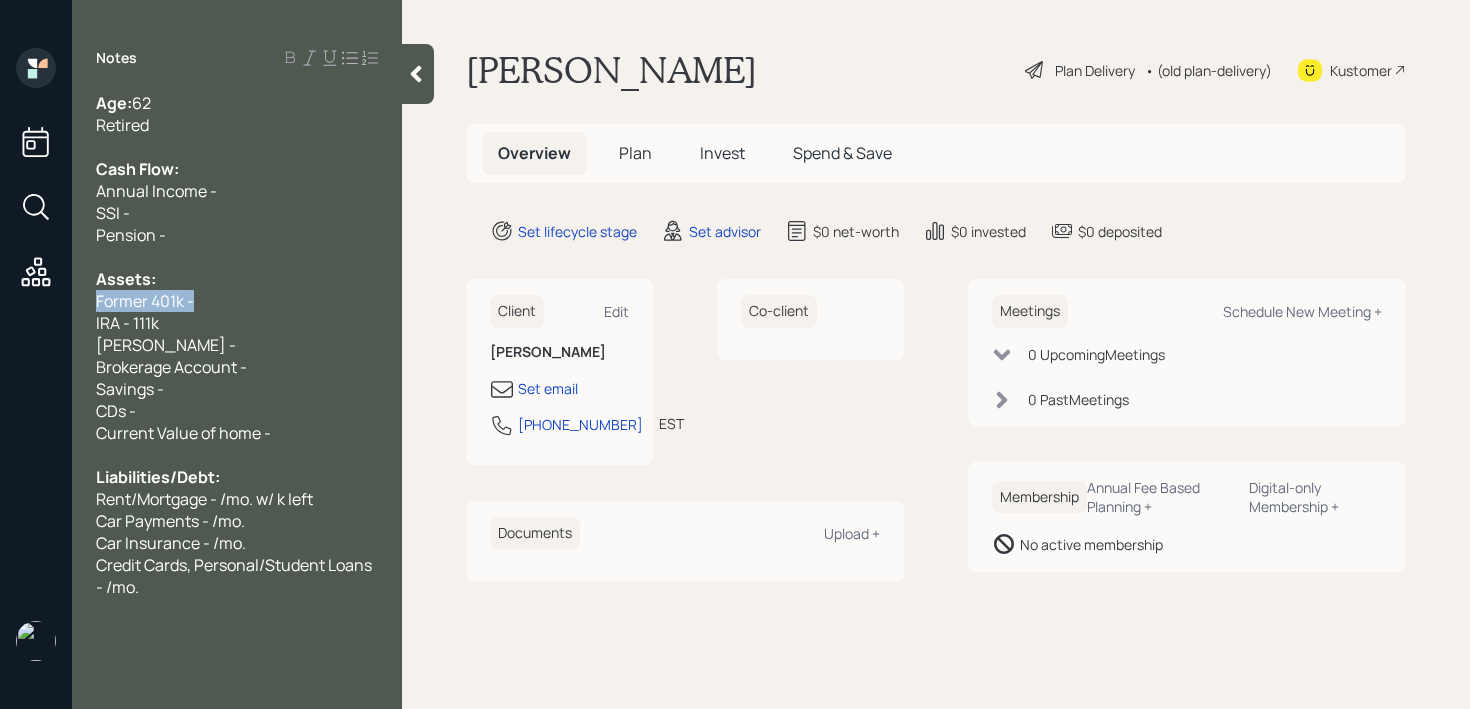drag, startPoint x: 249, startPoint y: 303, endPoint x: 23, endPoint y: 303, distance: 226 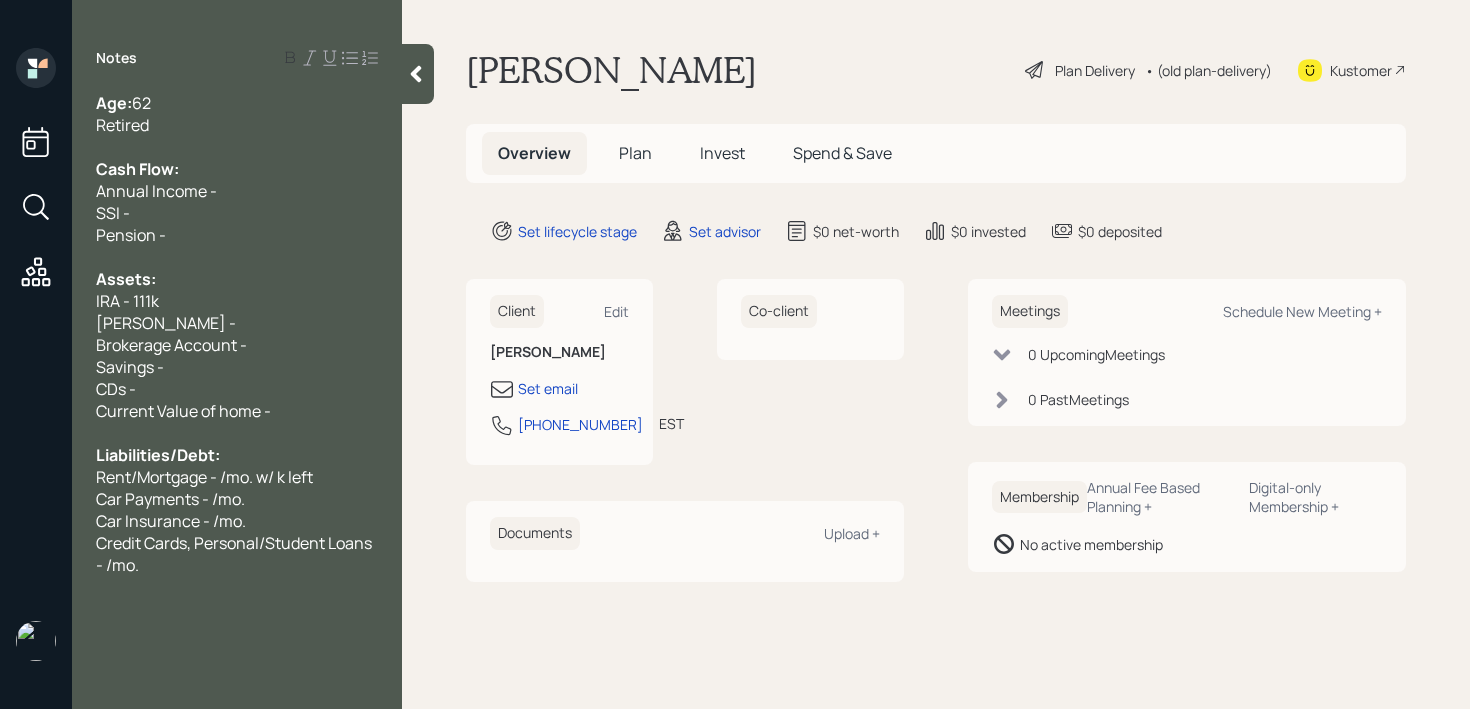 click on "Roth IRA -" at bounding box center [237, 323] 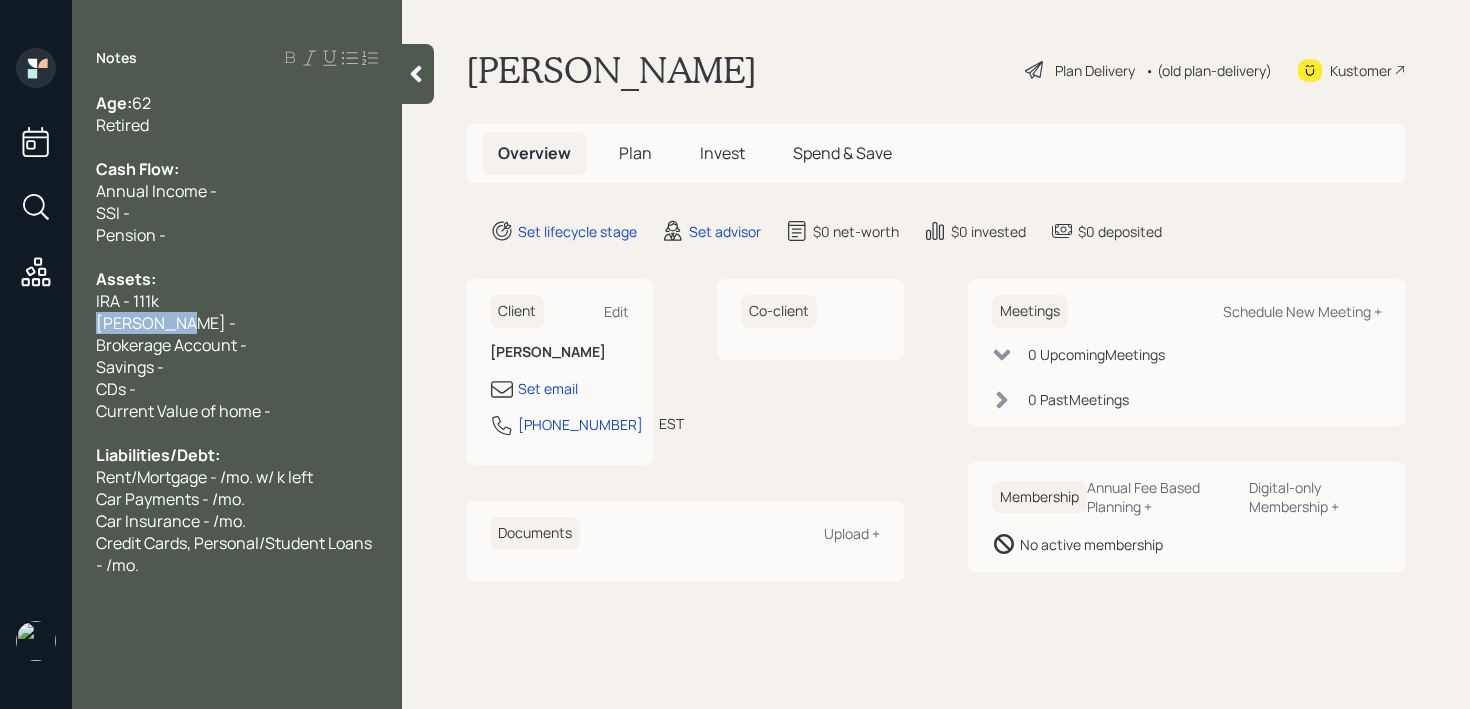 drag, startPoint x: 218, startPoint y: 329, endPoint x: 0, endPoint y: 329, distance: 218 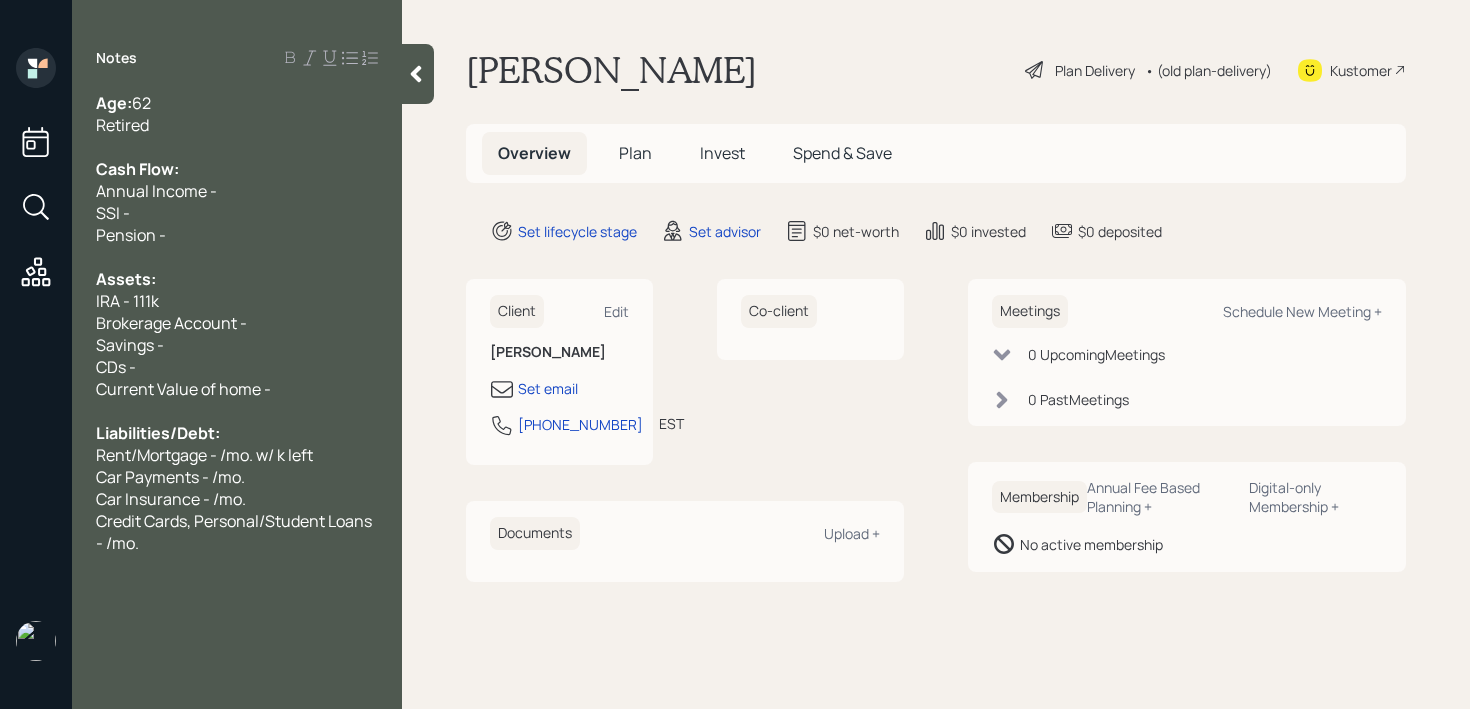 click on "Brokerage Account -" at bounding box center (237, 323) 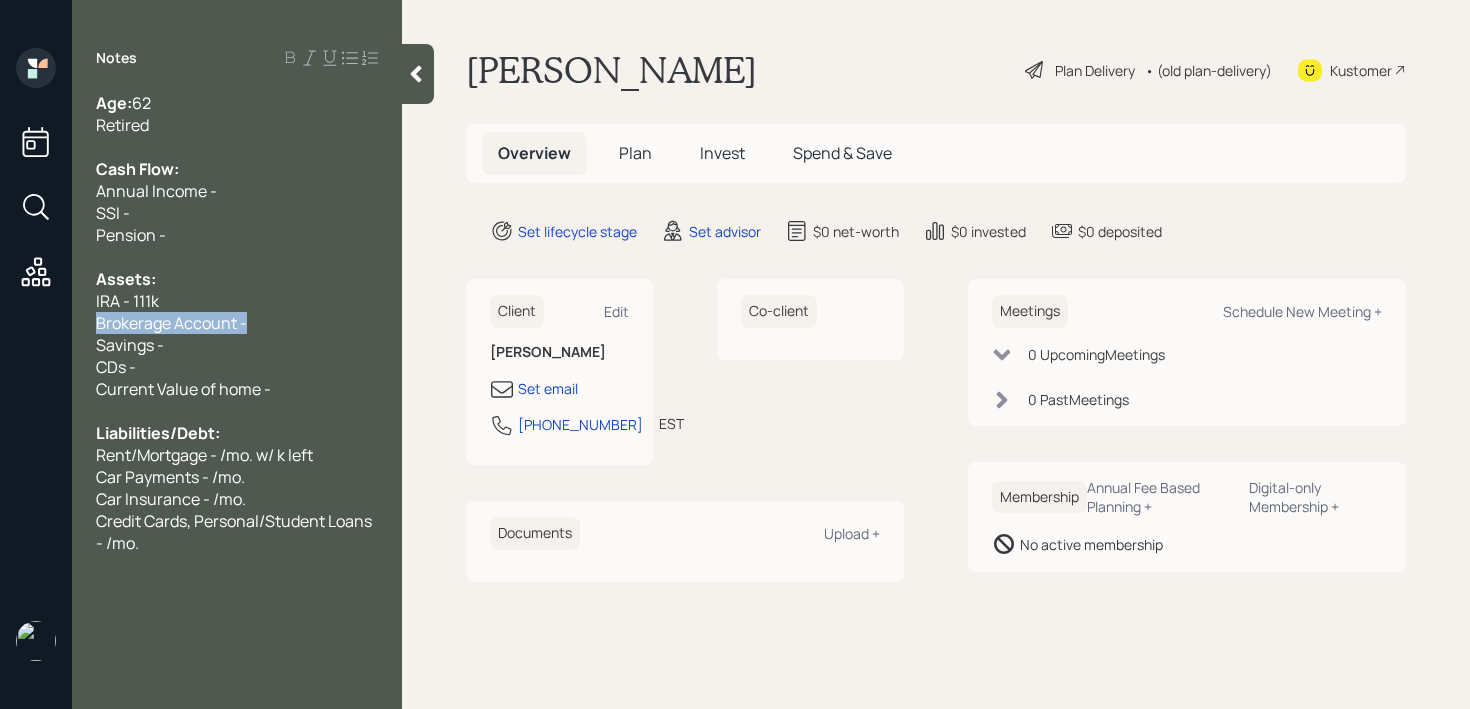 drag, startPoint x: 254, startPoint y: 315, endPoint x: 0, endPoint y: 315, distance: 254 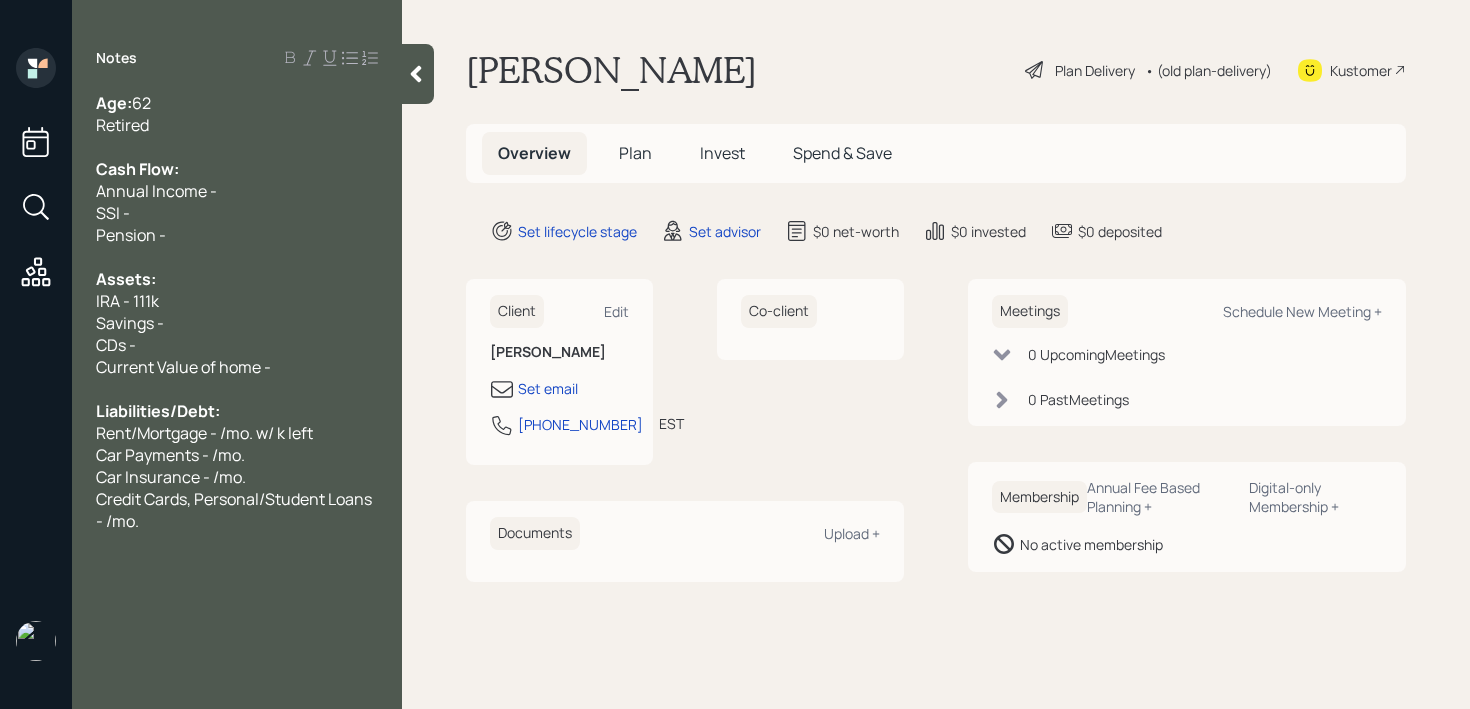 drag, startPoint x: 174, startPoint y: 338, endPoint x: 70, endPoint y: 338, distance: 104 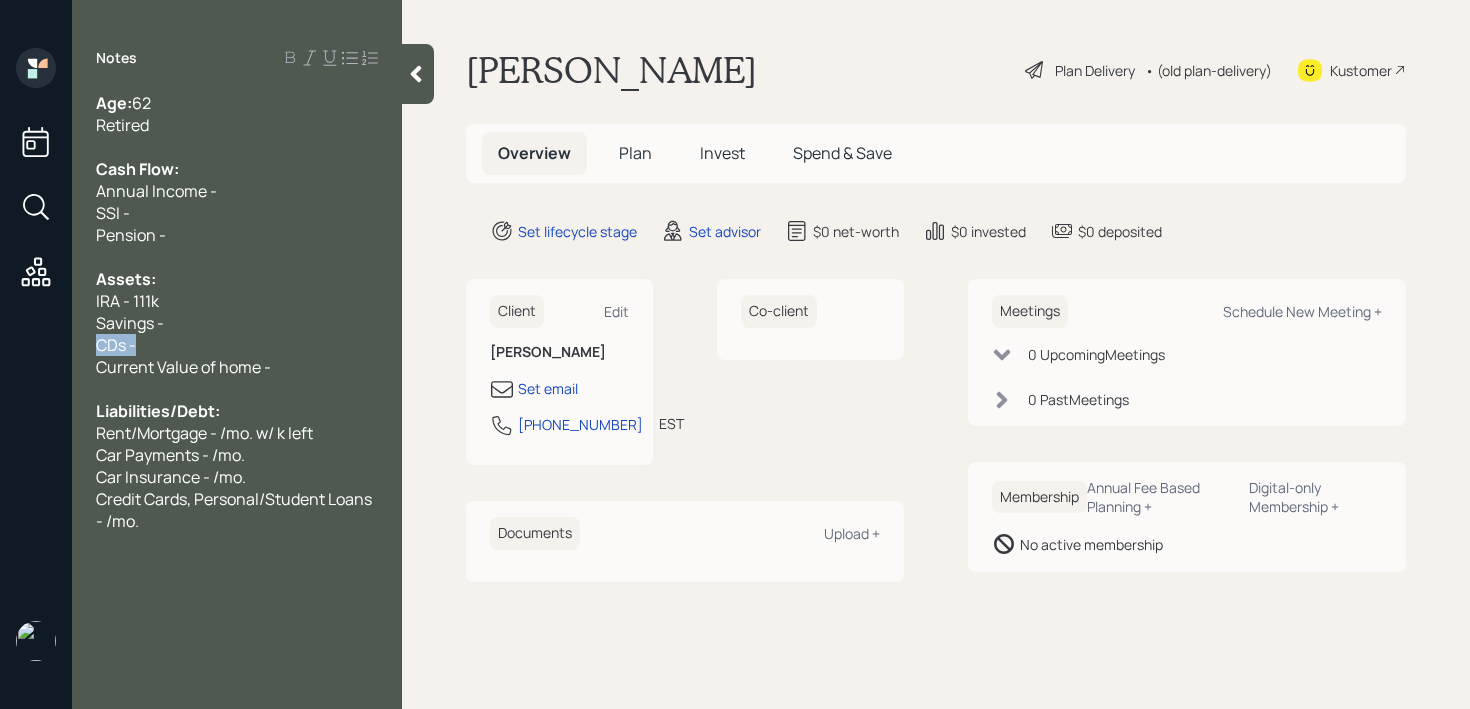 drag, startPoint x: 298, startPoint y: 338, endPoint x: 0, endPoint y: 338, distance: 298 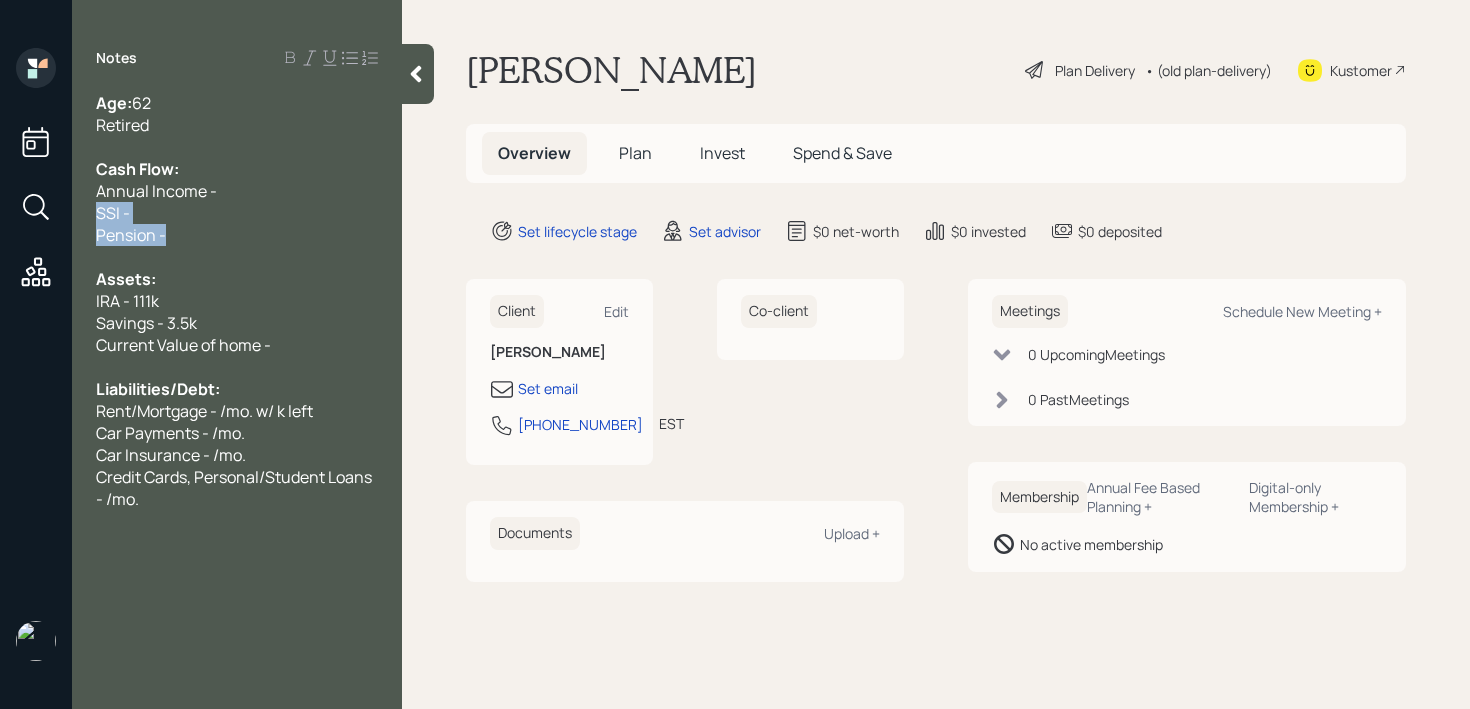 drag, startPoint x: 203, startPoint y: 231, endPoint x: 79, endPoint y: 213, distance: 125.299644 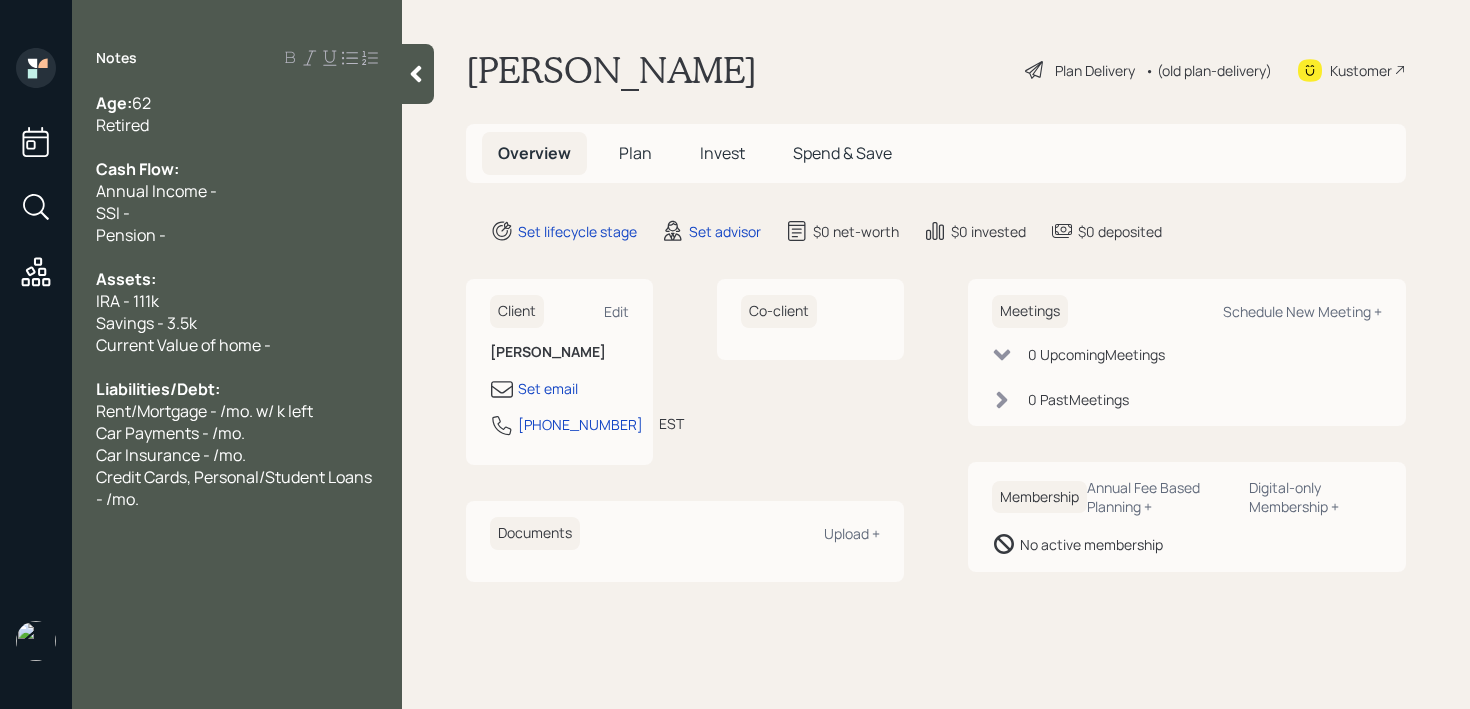 click at bounding box center (237, 257) 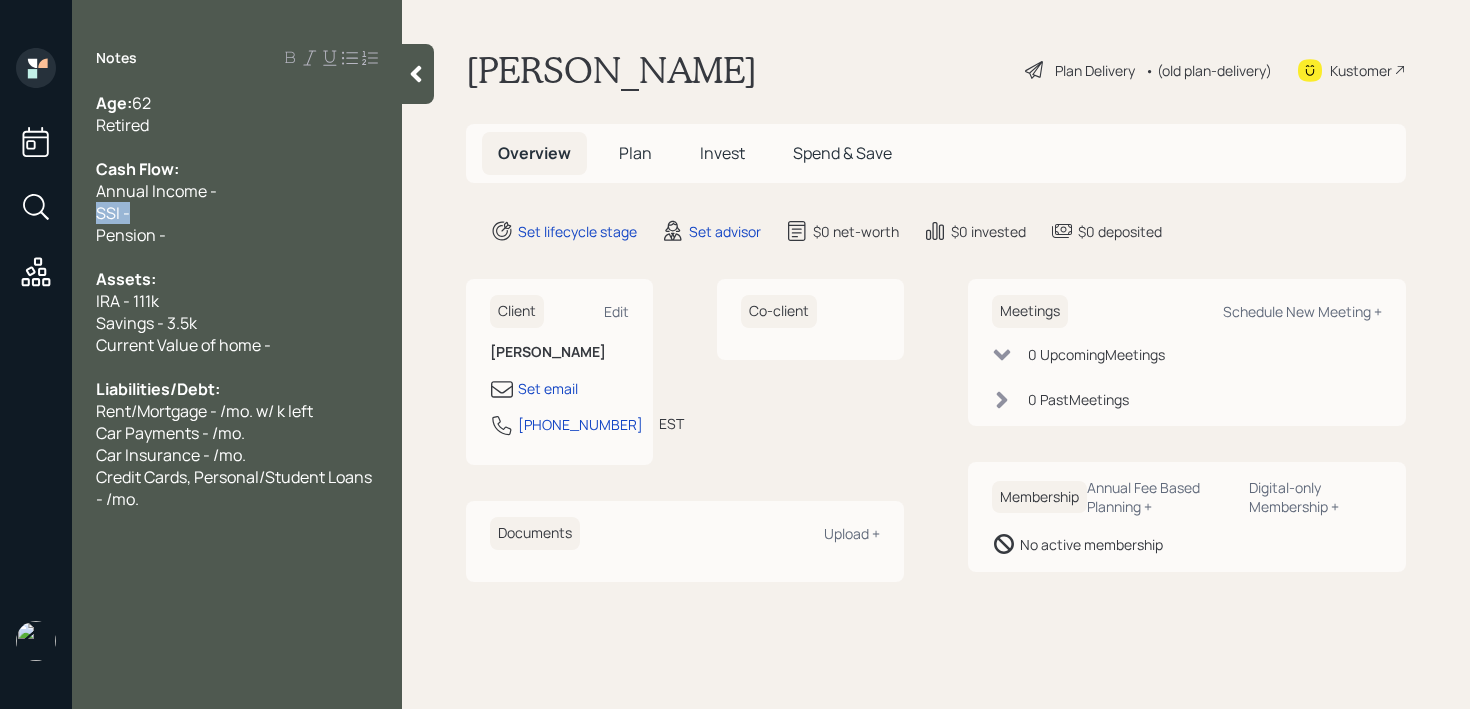 drag, startPoint x: 249, startPoint y: 203, endPoint x: 0, endPoint y: 203, distance: 249 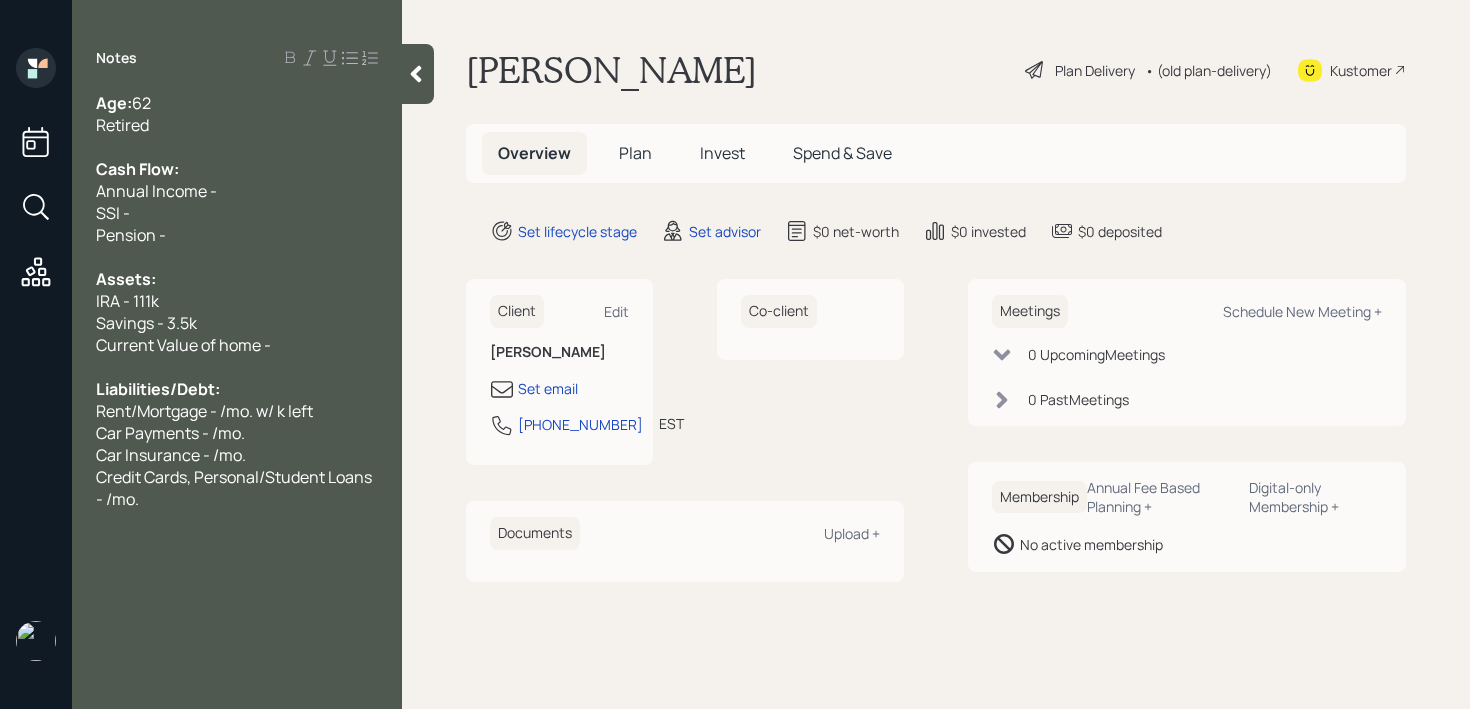 click on "SSI -" at bounding box center [237, 213] 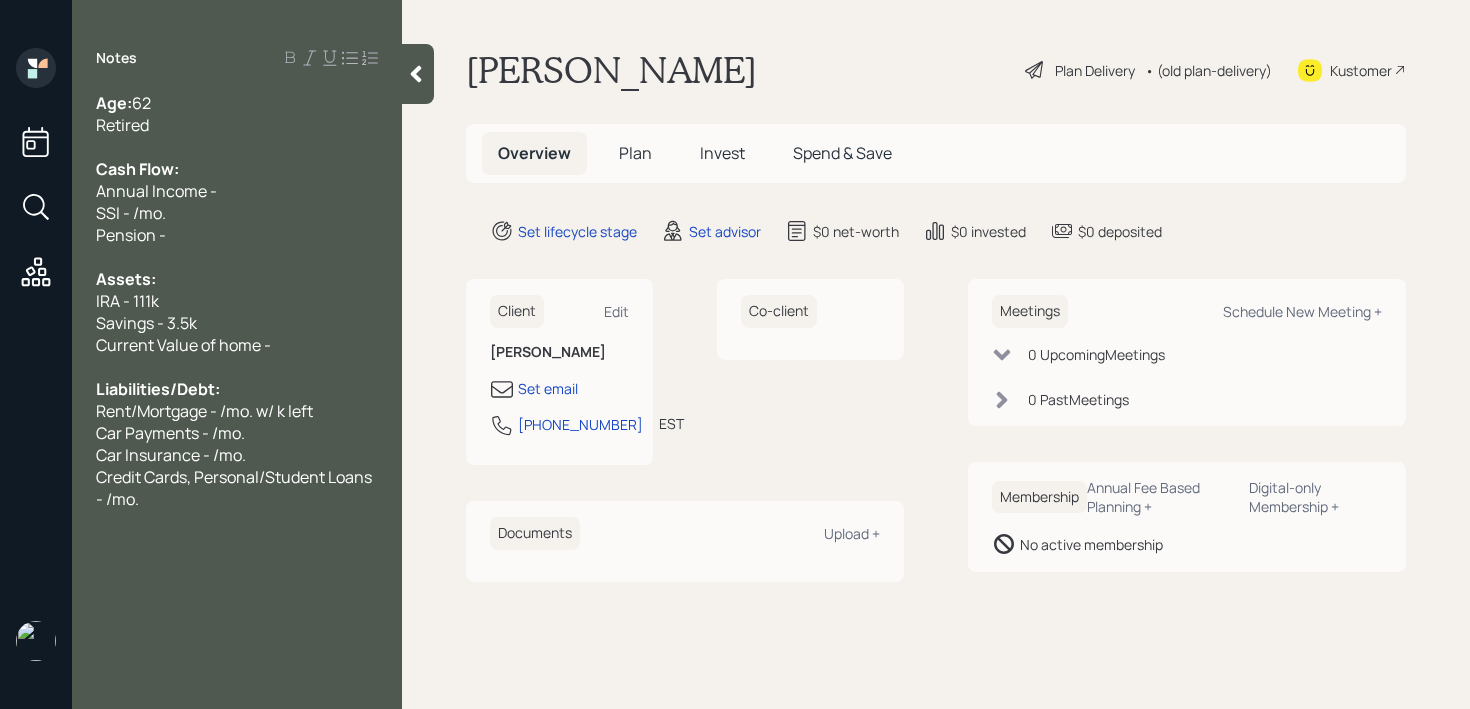 click on "Pension -" at bounding box center [237, 235] 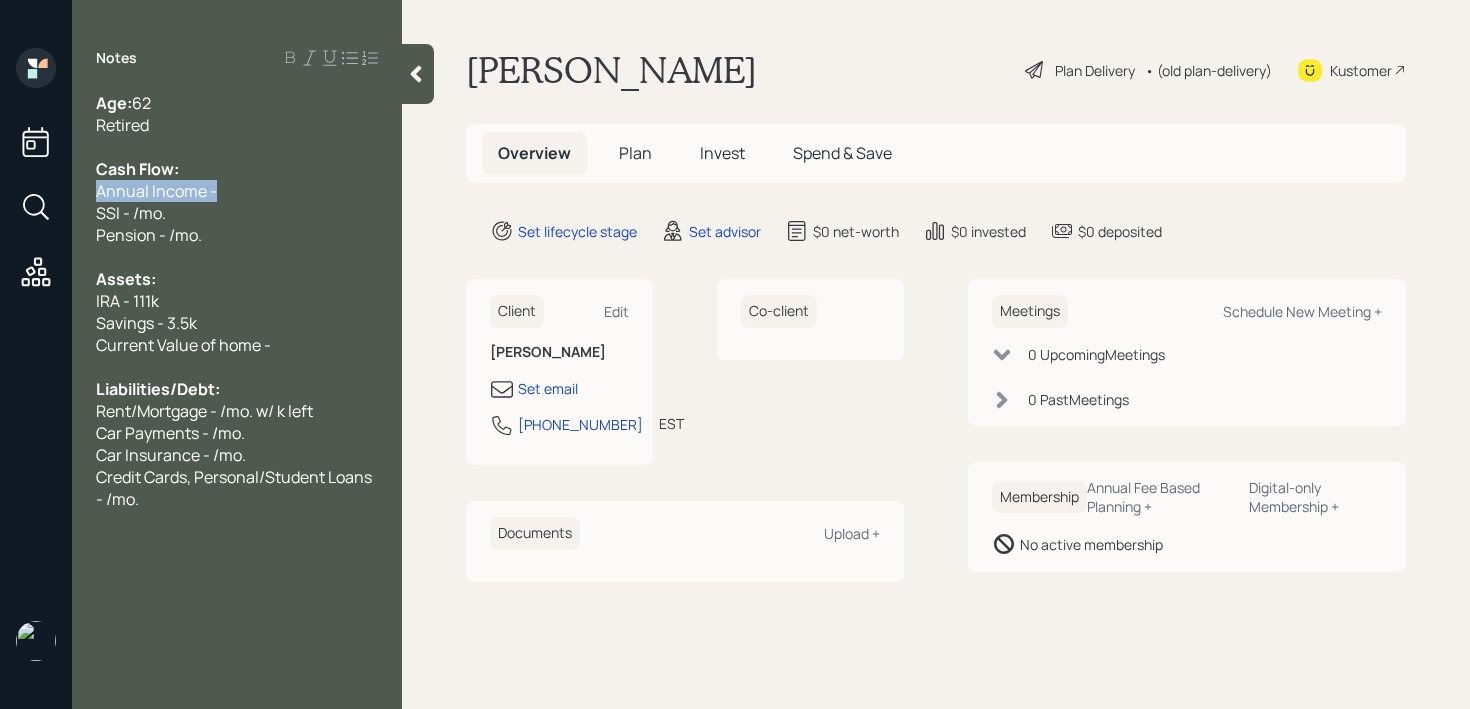 drag, startPoint x: 291, startPoint y: 190, endPoint x: 0, endPoint y: 190, distance: 291 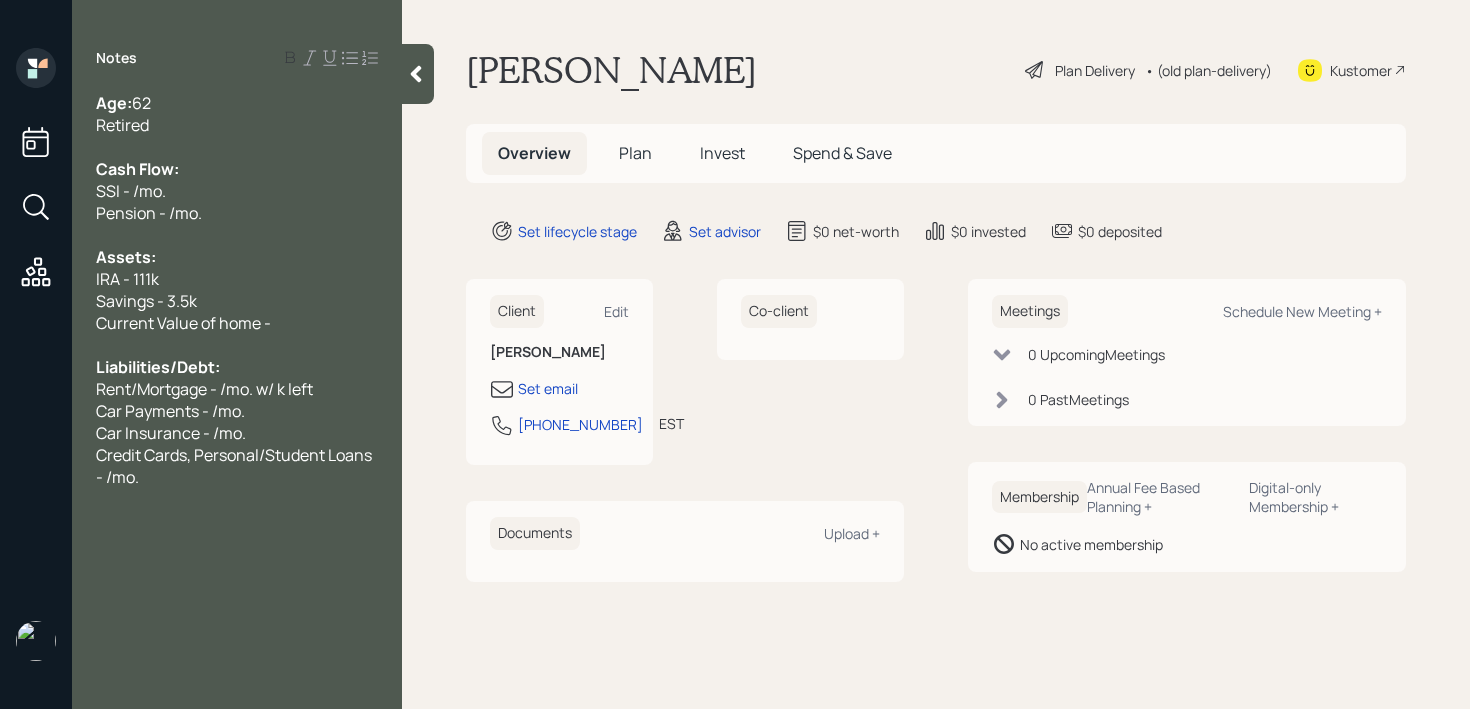 click on "SSI - /mo." at bounding box center [131, 191] 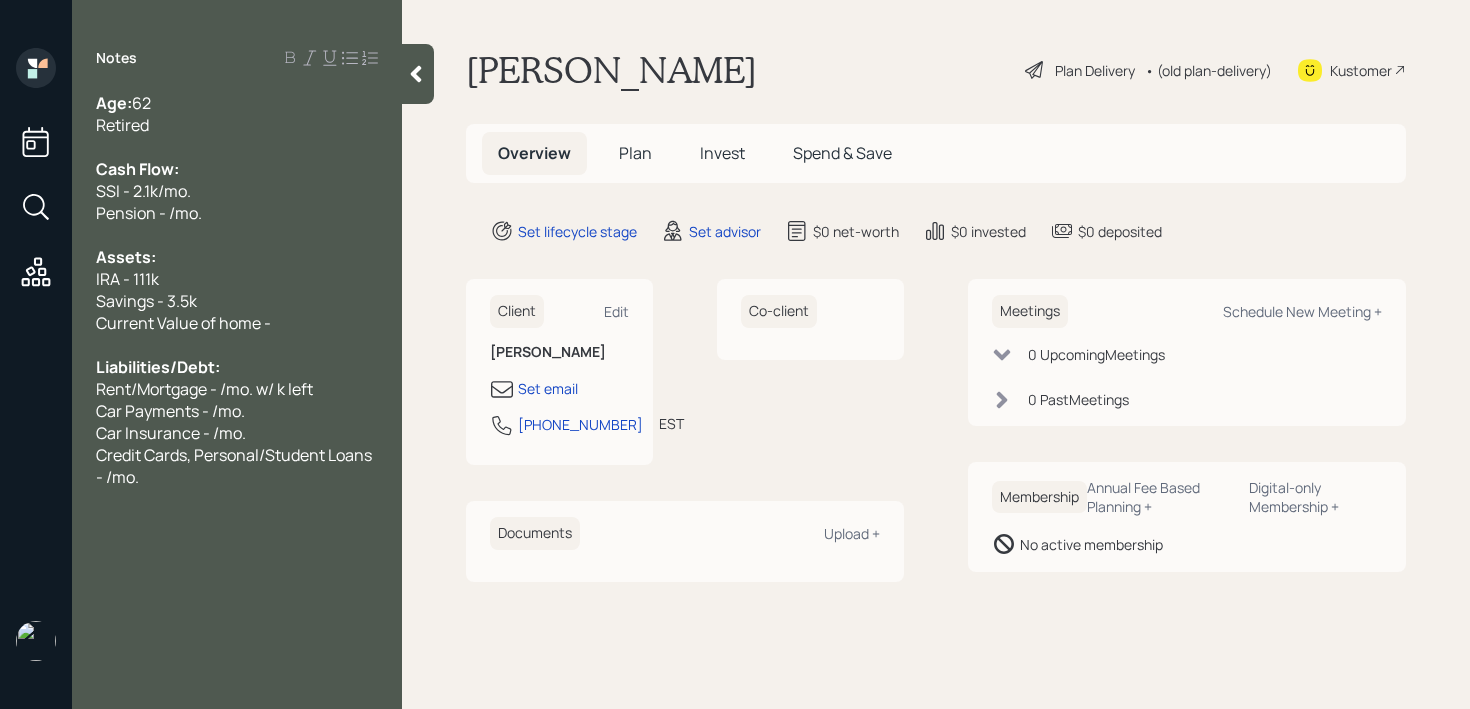click at bounding box center (237, 235) 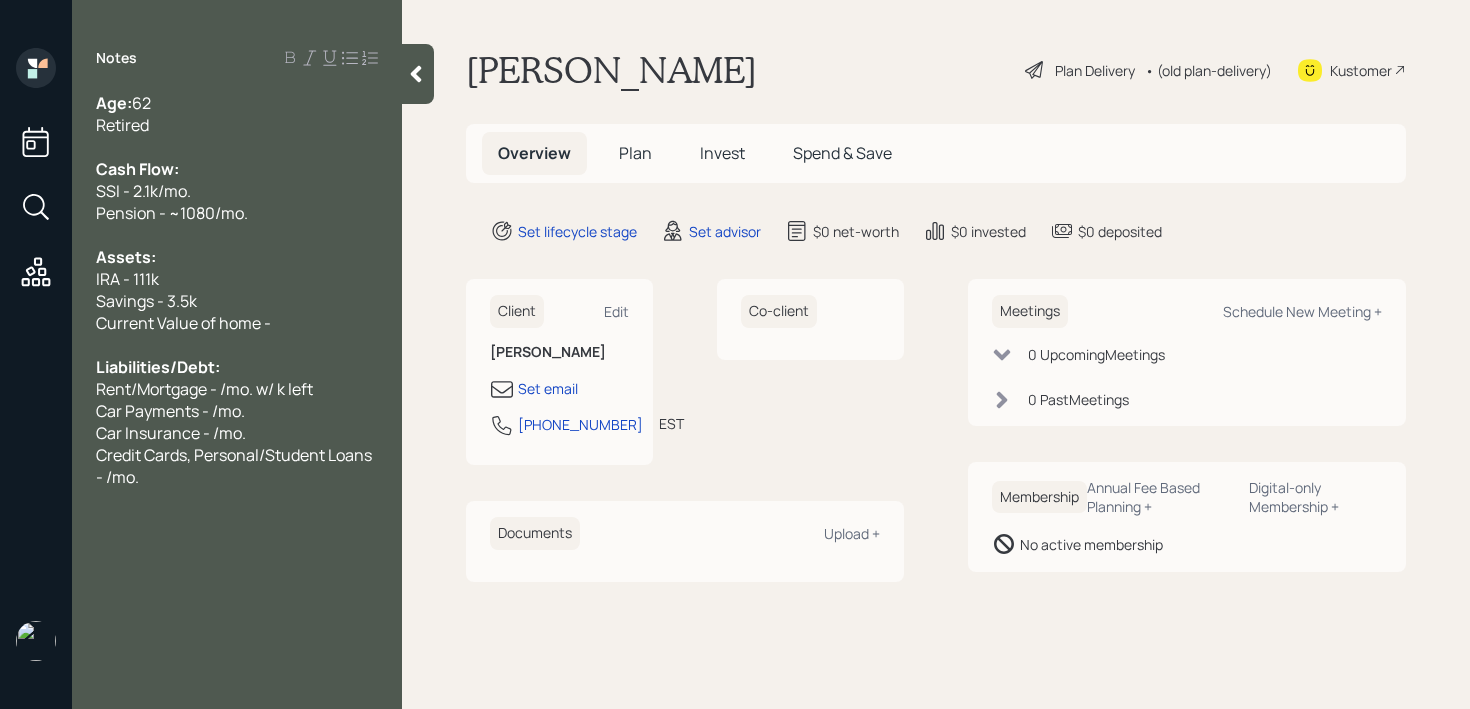 click on "Diane Smith Plan Delivery • (old plan-delivery) Kustomer Overview Plan Invest Spend & Save Set lifecycle stage Set advisor $0 net-worth $0 invested $0 deposited Client Edit Diane Smith Set email 301-266-0255 EST Currently 5:50 PM Co-client Documents Upload + Meetings Schedule New Meeting + 0   Upcoming  Meeting s 0   Past  Meeting s Membership Annual Fee Based Planning + Digital-only Membership + No active membership" at bounding box center (936, 354) 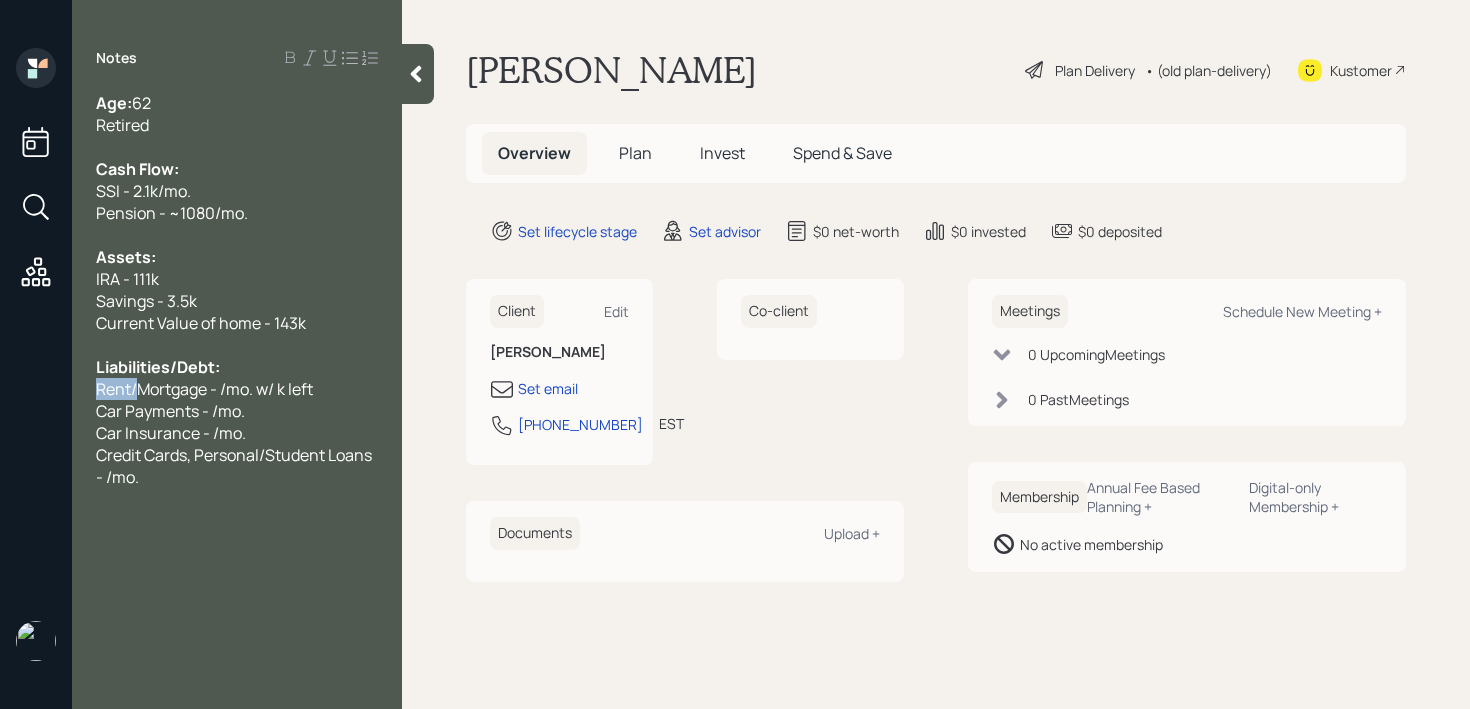 drag, startPoint x: 143, startPoint y: 389, endPoint x: 0, endPoint y: 389, distance: 143 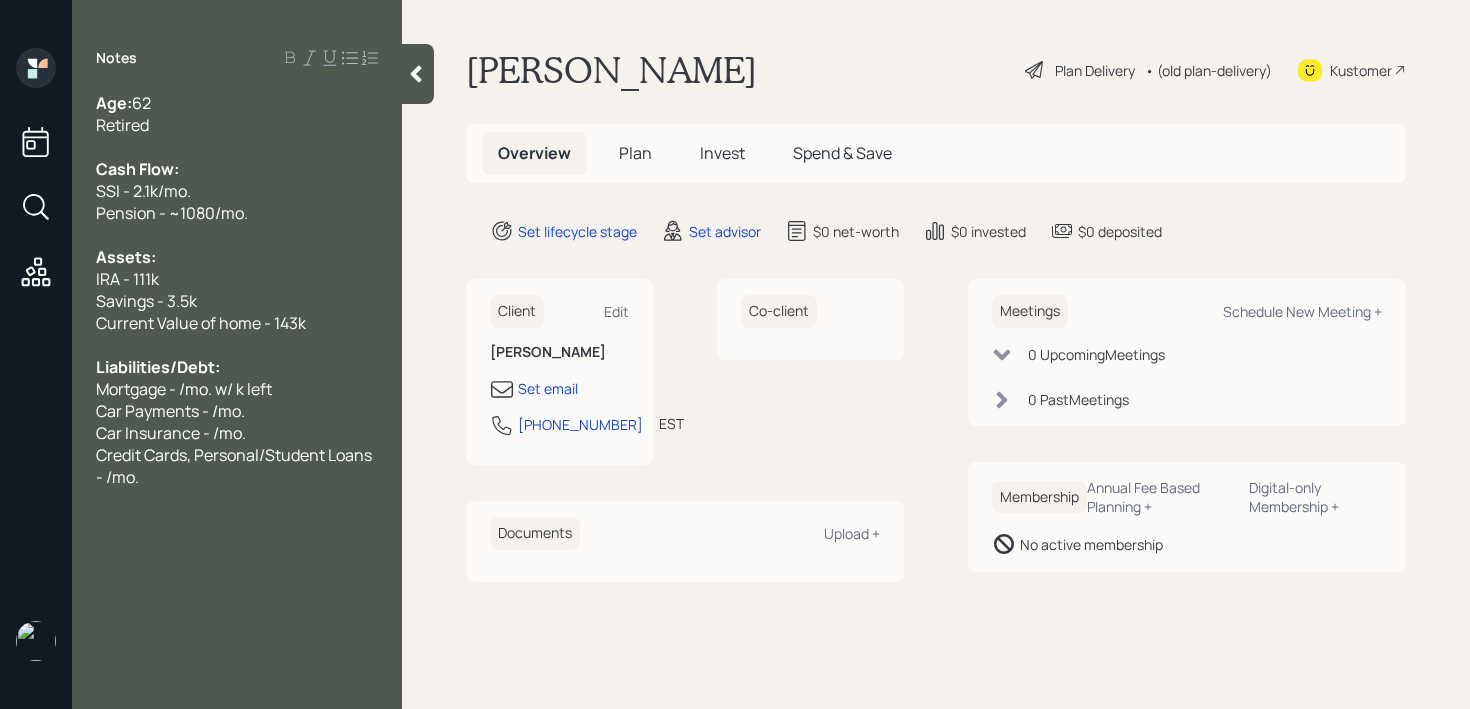 click on "Mortgage - /mo. w/ k left" at bounding box center [184, 389] 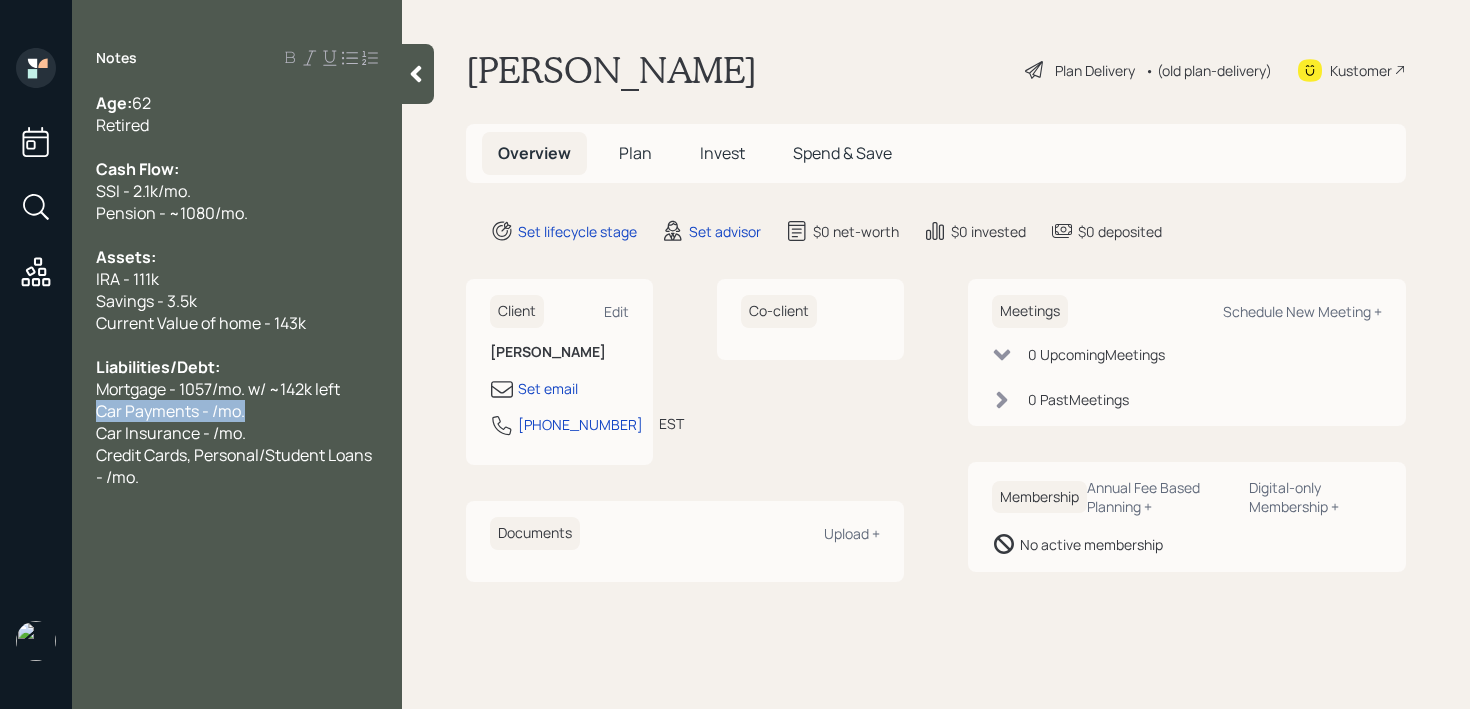 drag, startPoint x: 255, startPoint y: 411, endPoint x: 0, endPoint y: 409, distance: 255.00784 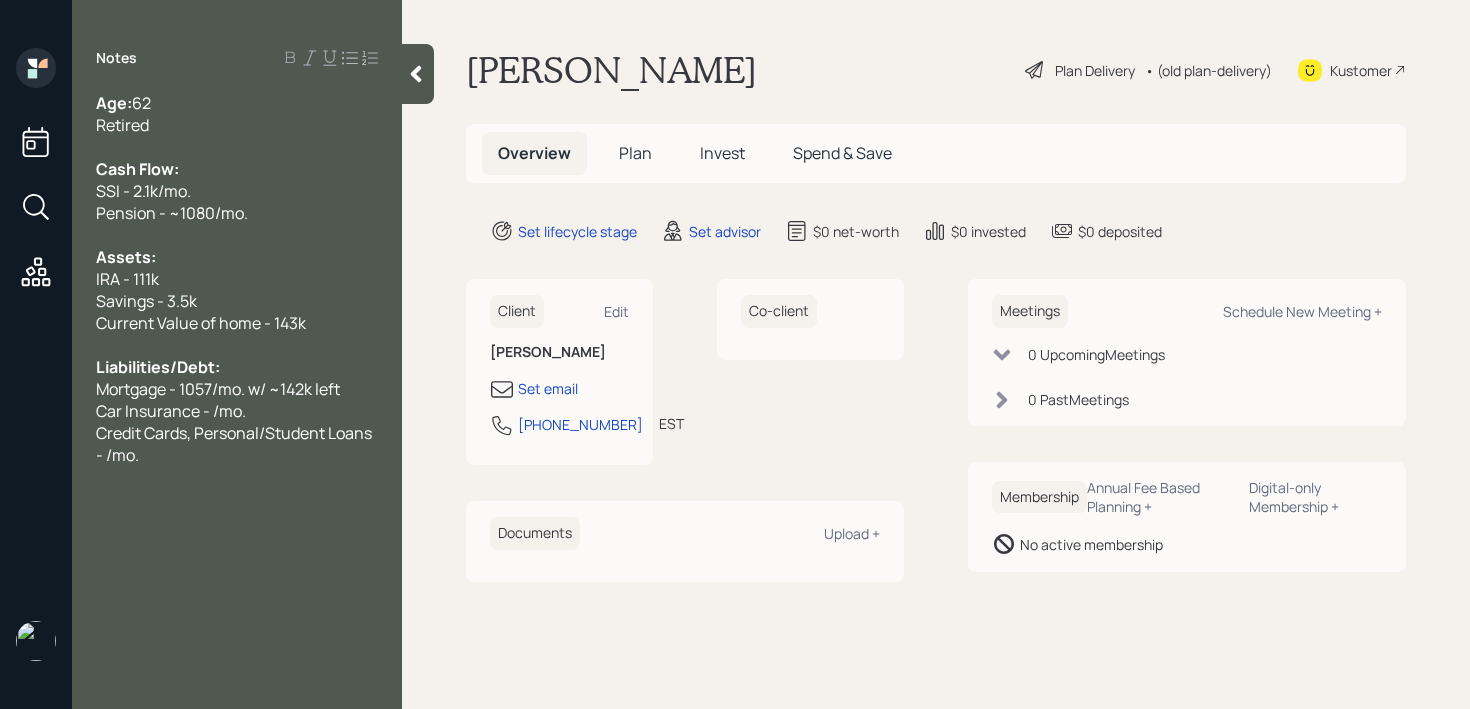 click on "Car Insurance - /mo." at bounding box center [171, 411] 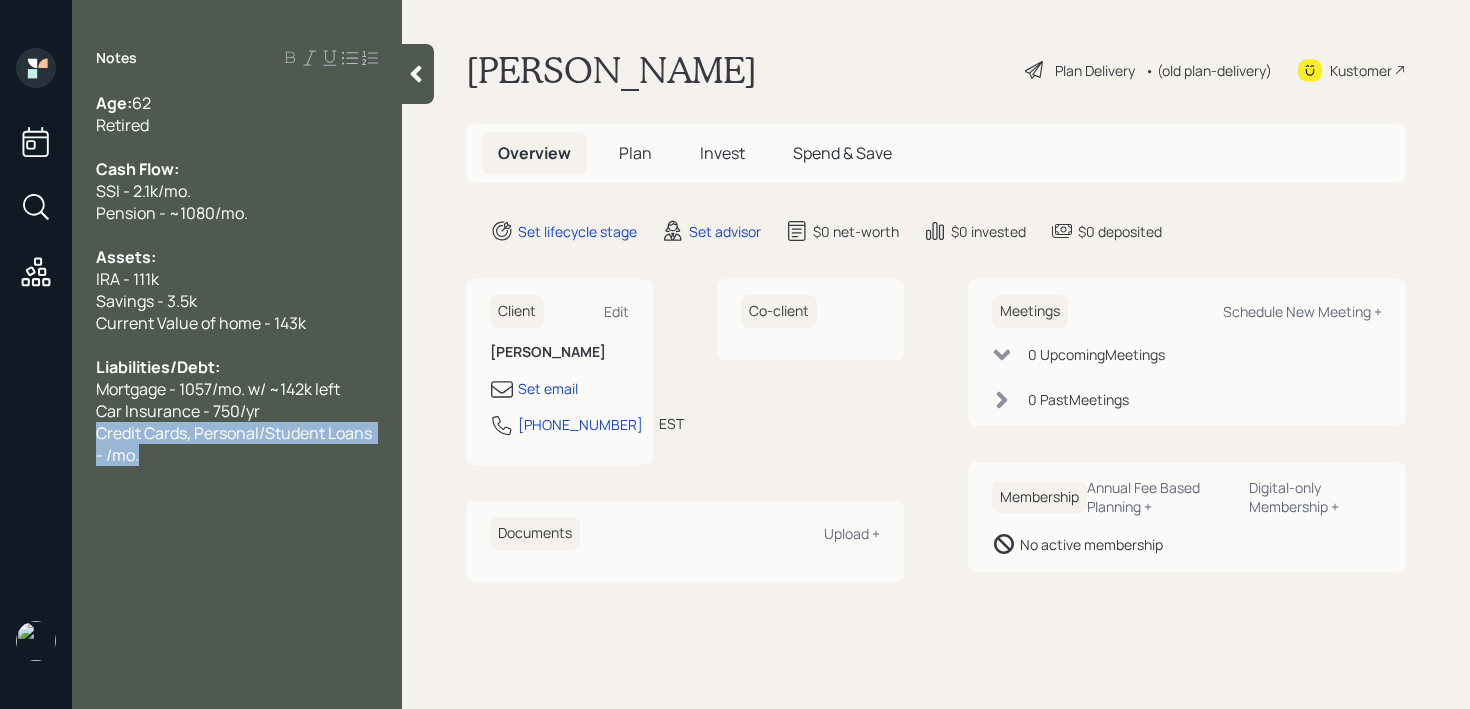 drag, startPoint x: 168, startPoint y: 458, endPoint x: 65, endPoint y: 438, distance: 104.92378 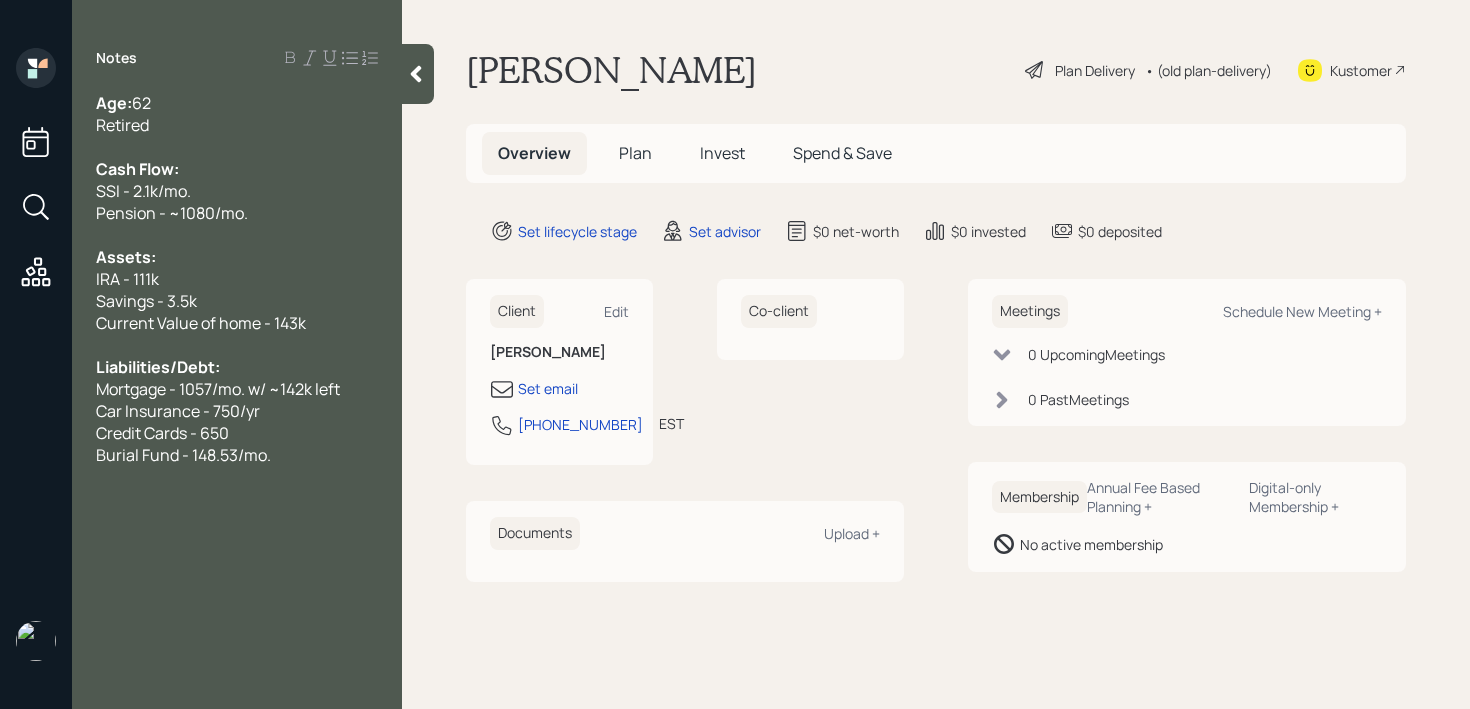 click on "Notes Age:  62 Retired Cash Flow: SSI - 2.1k/mo. Pension - ~1080/mo. Assets: IRA - 111k Savings - 3.5k Current Value of home - 143k Liabilities/Debt: Mortgage - 1057/mo. w/ ~142k left Car Insurance - 750/yr Credit Cards - 650 Burial Fund - 148.53/mo." at bounding box center [237, 366] 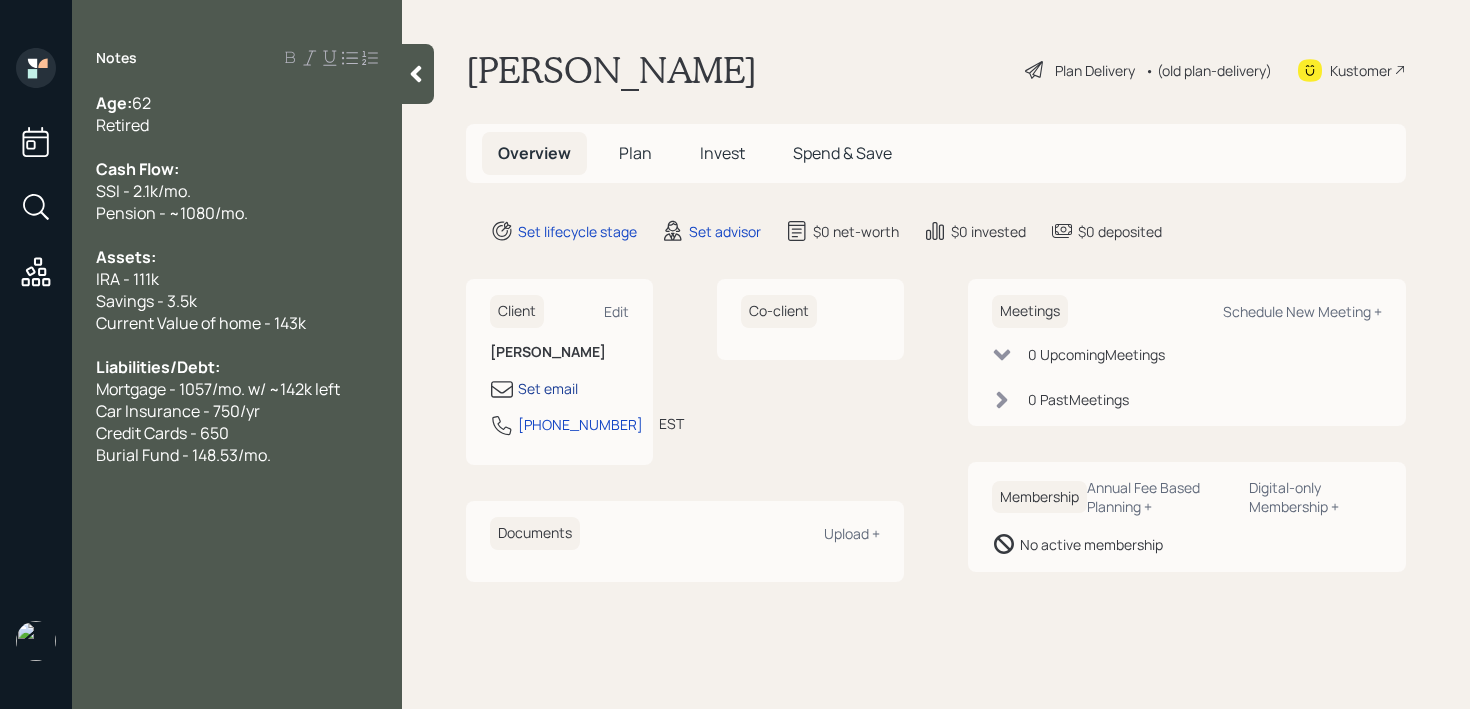 click on "Set email" at bounding box center (548, 388) 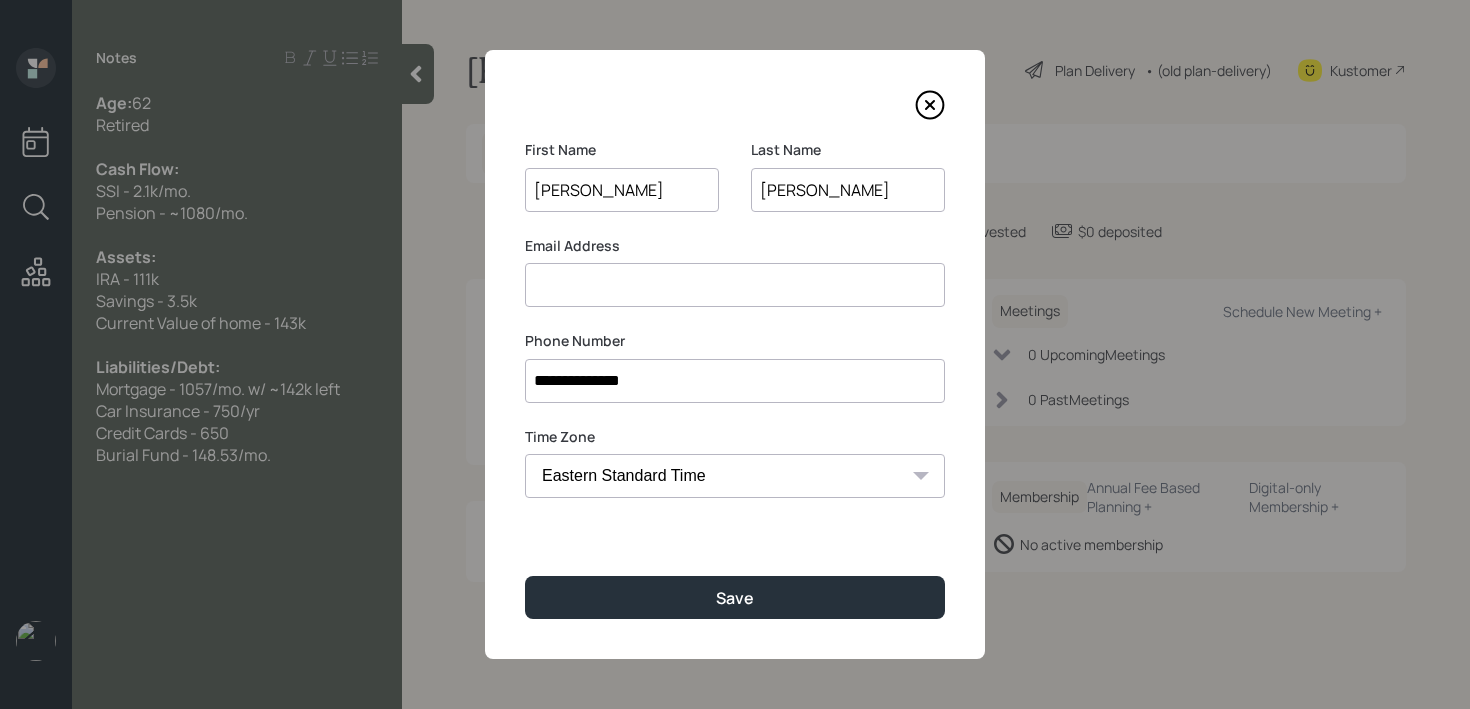 drag, startPoint x: 696, startPoint y: 368, endPoint x: 561, endPoint y: 368, distance: 135 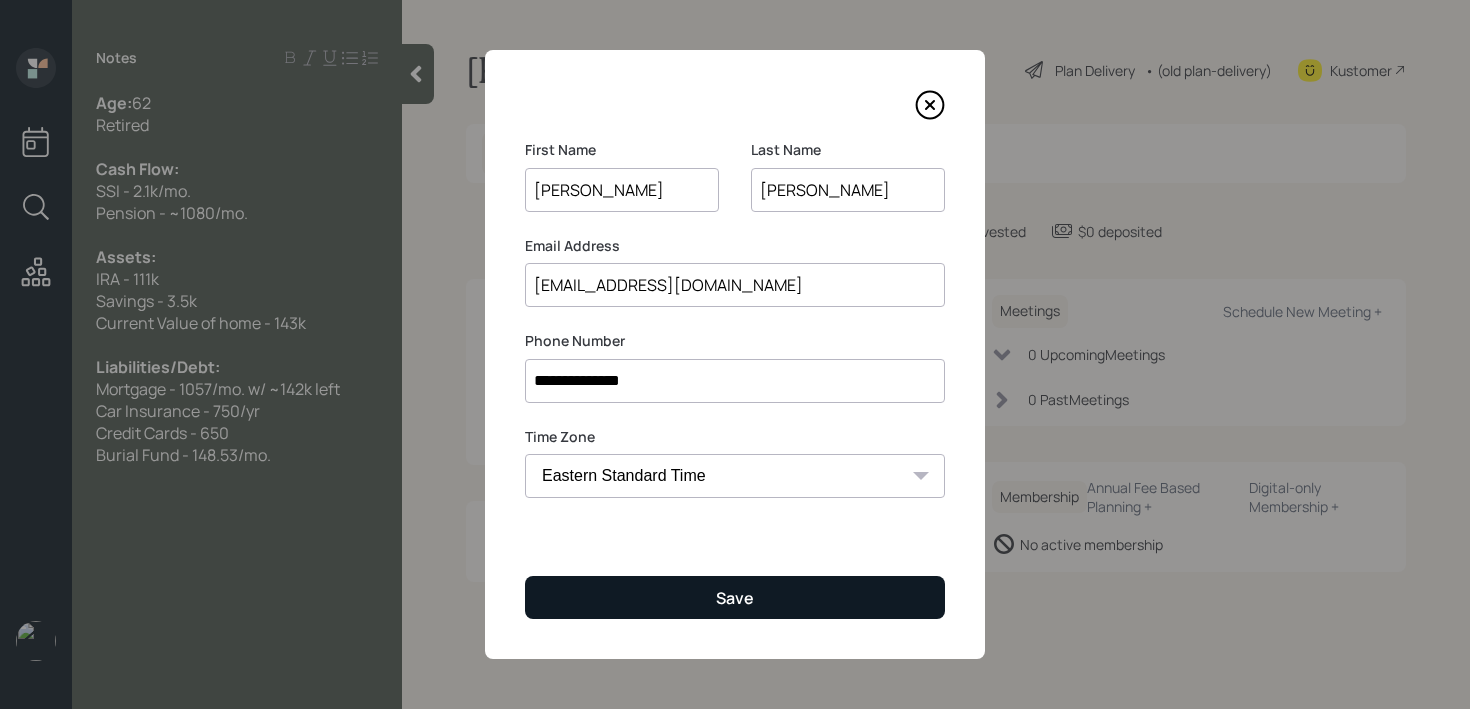 type on "dysmith117@gmail.com" 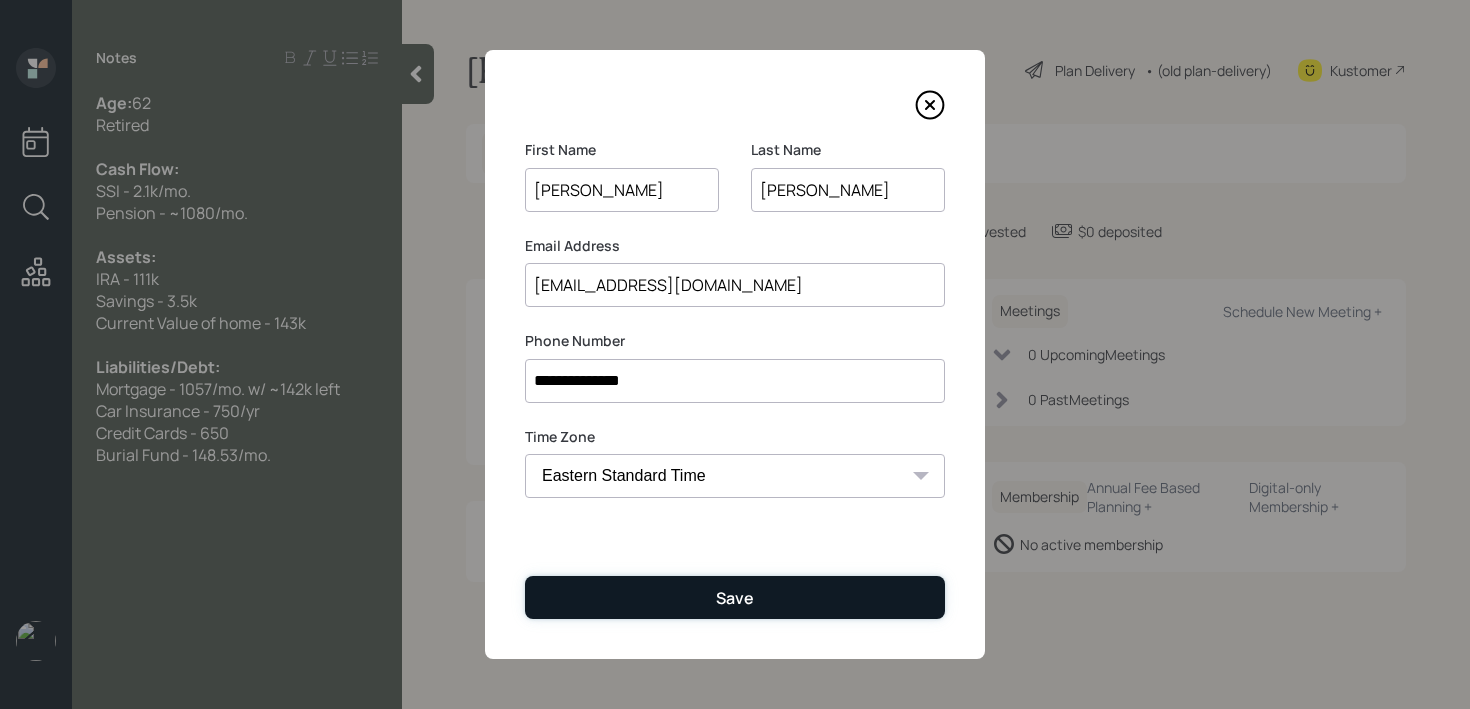 click on "Save" at bounding box center (735, 597) 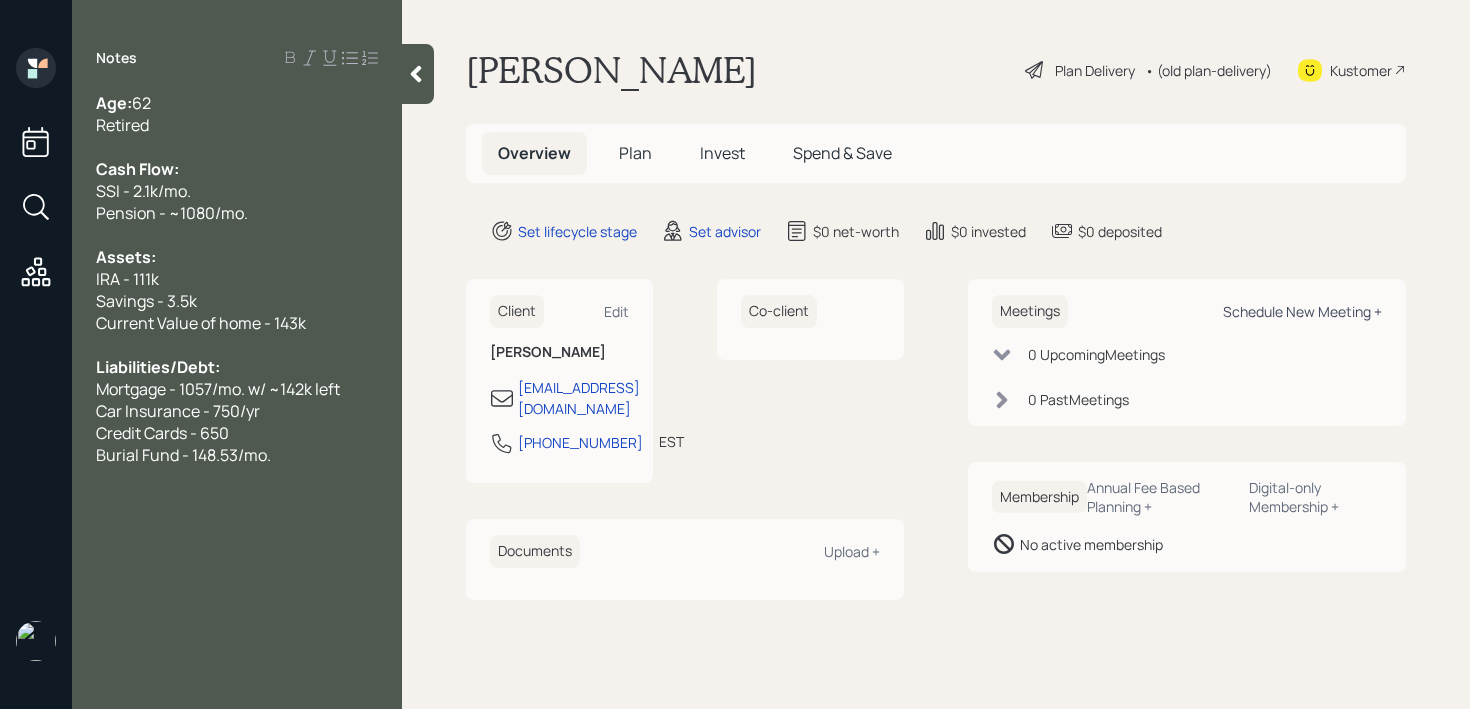 click on "Schedule New Meeting +" at bounding box center [1302, 311] 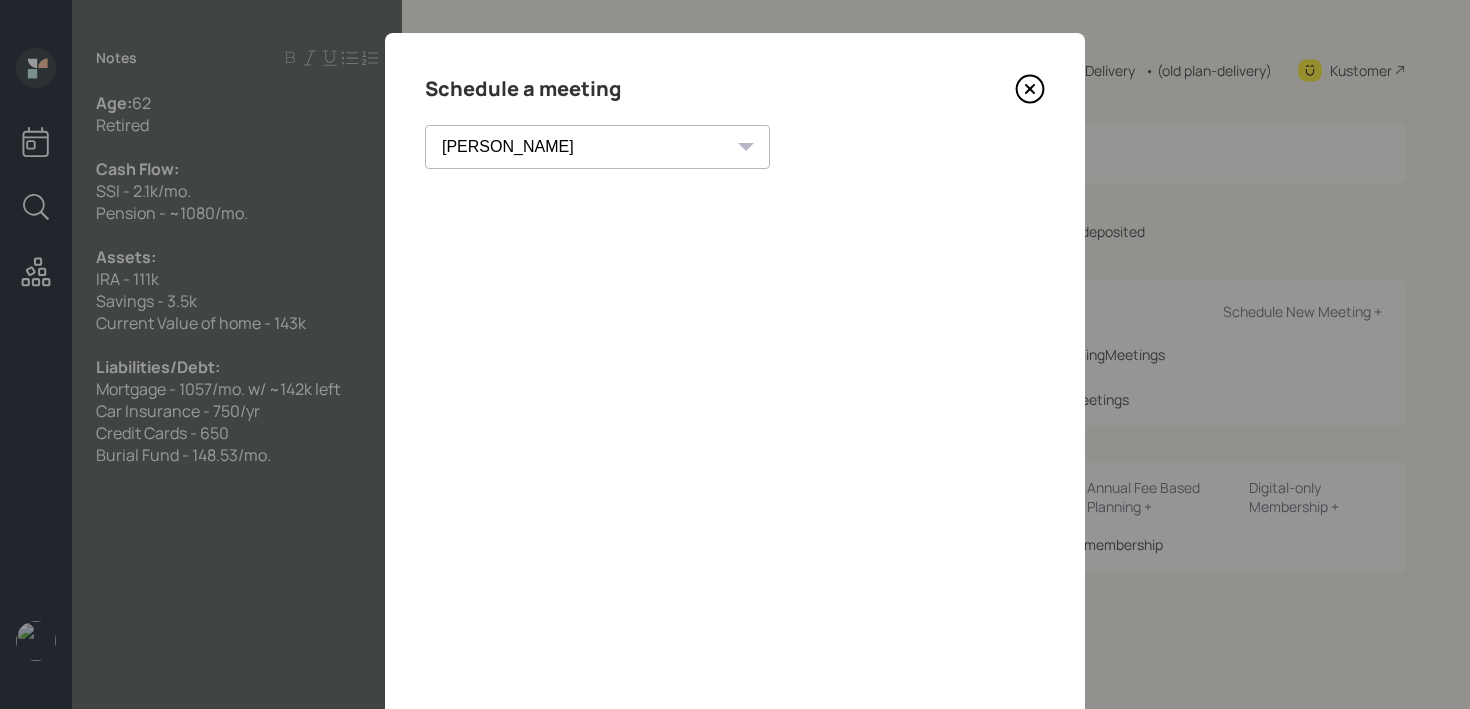 scroll, scrollTop: 0, scrollLeft: 0, axis: both 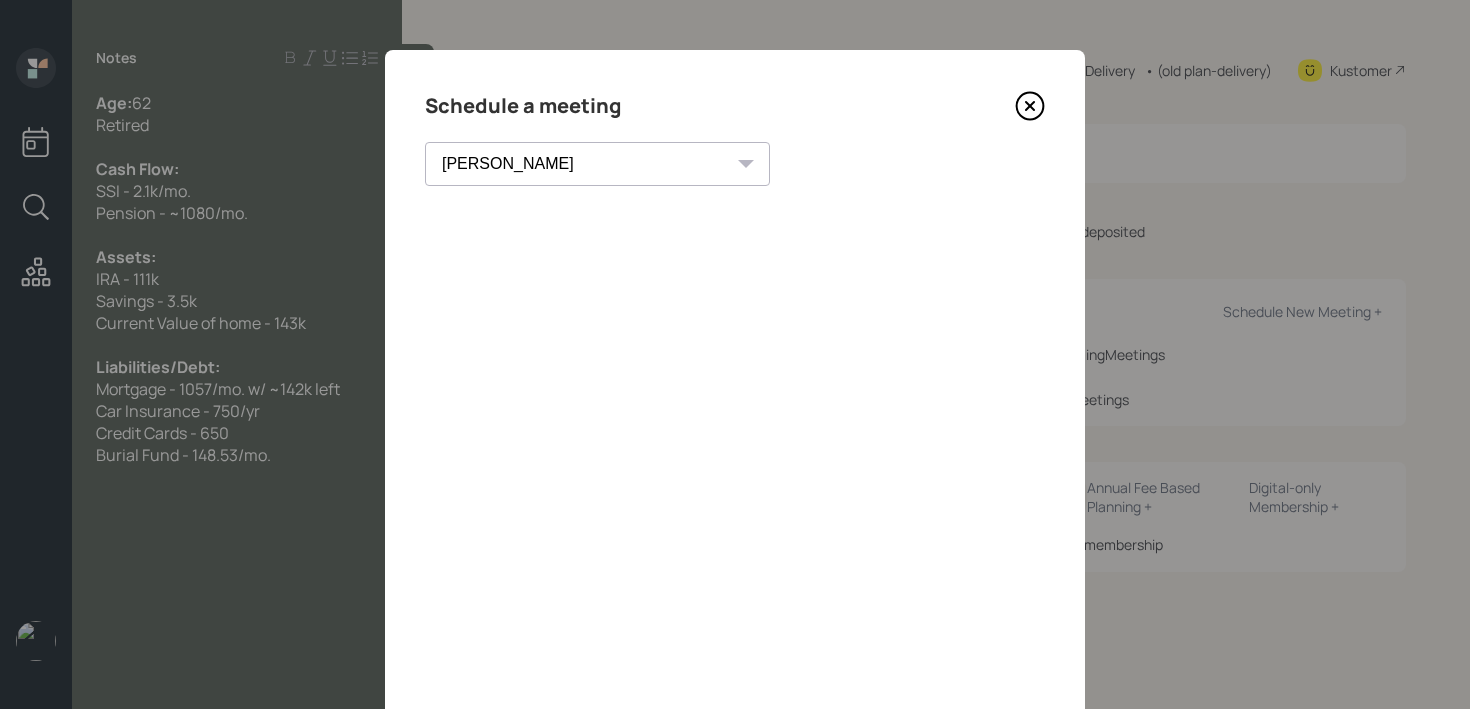 click 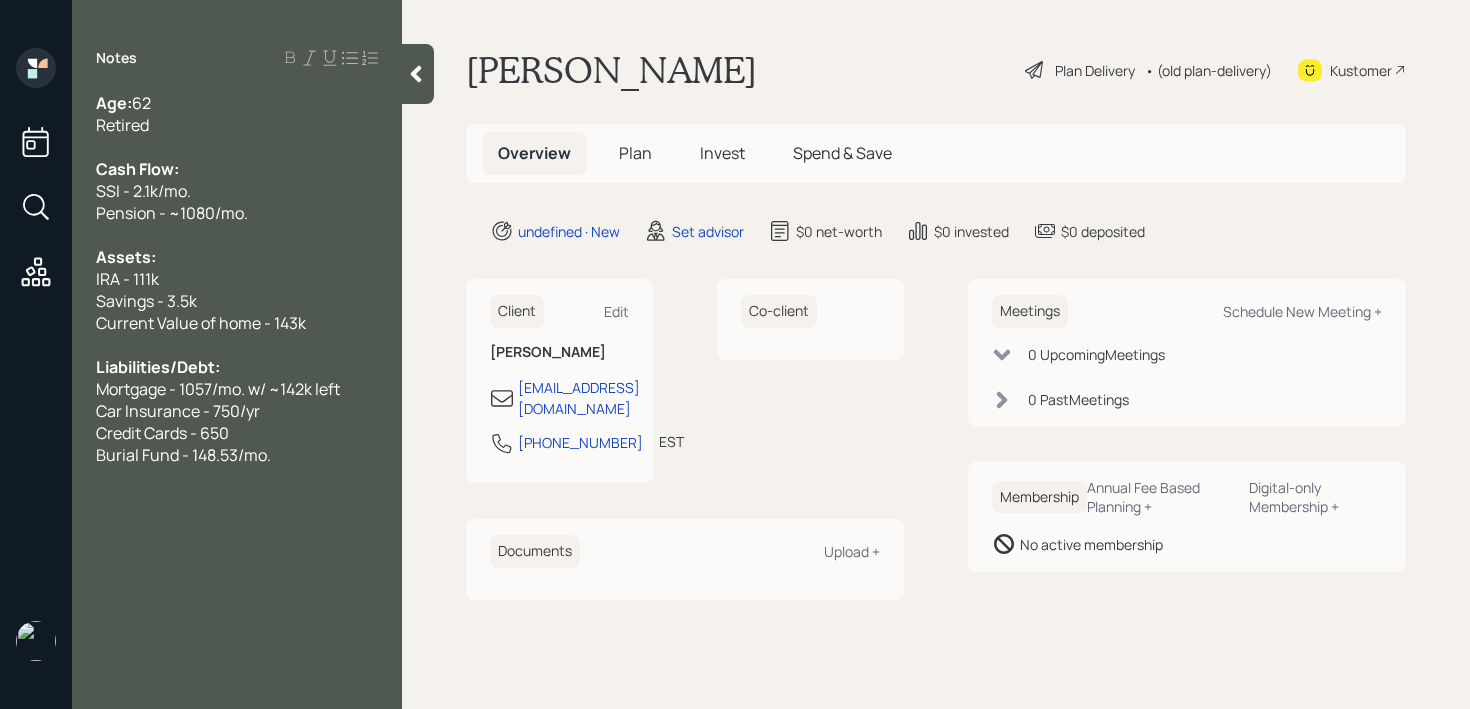 click on "Notes Age:  62 Retired Cash Flow: SSI - 2.1k/mo. Pension - ~1080/mo. Assets: IRA - 111k Savings - 3.5k Current Value of home - 143k Liabilities/Debt: Mortgage - 1057/mo. w/ ~142k left Car Insurance - 750/yr Credit Cards - 650 Burial Fund - 148.53/mo." at bounding box center [237, 366] 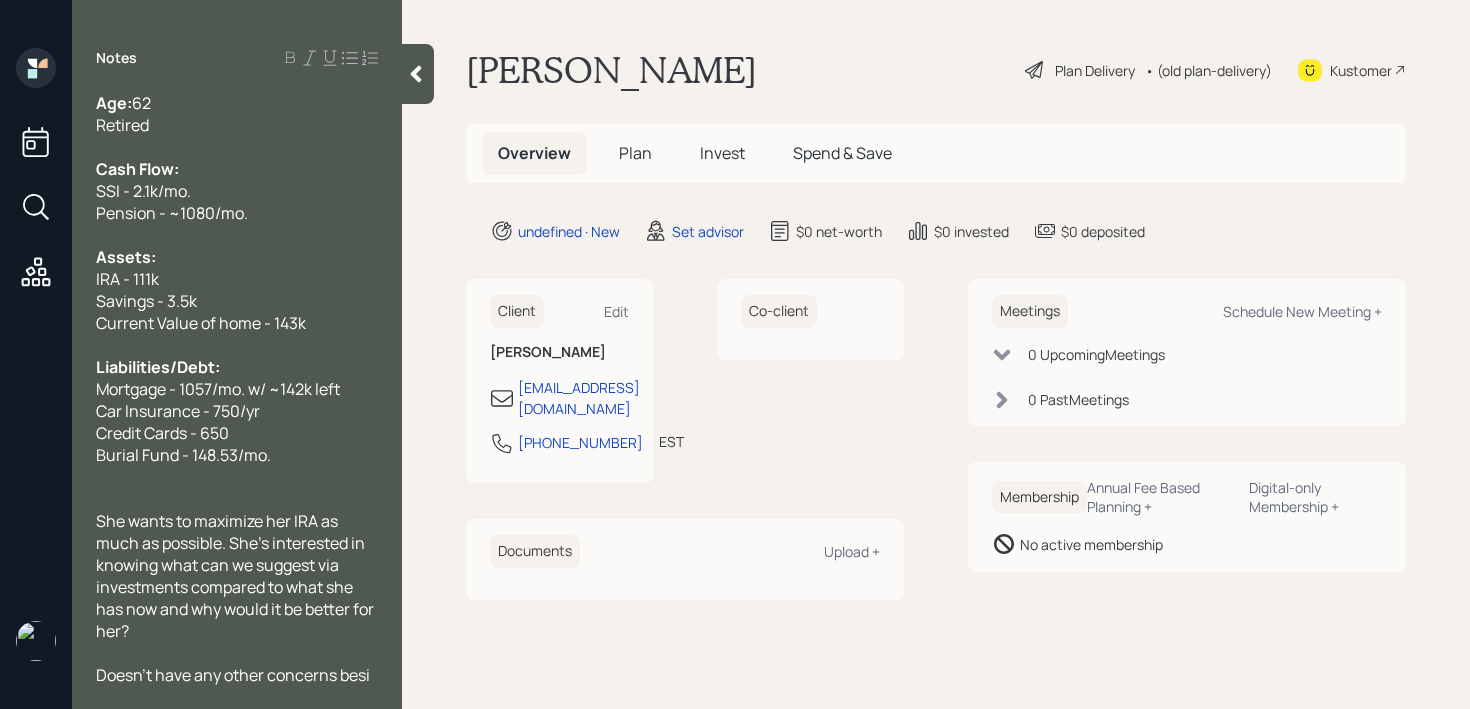scroll, scrollTop: 22, scrollLeft: 0, axis: vertical 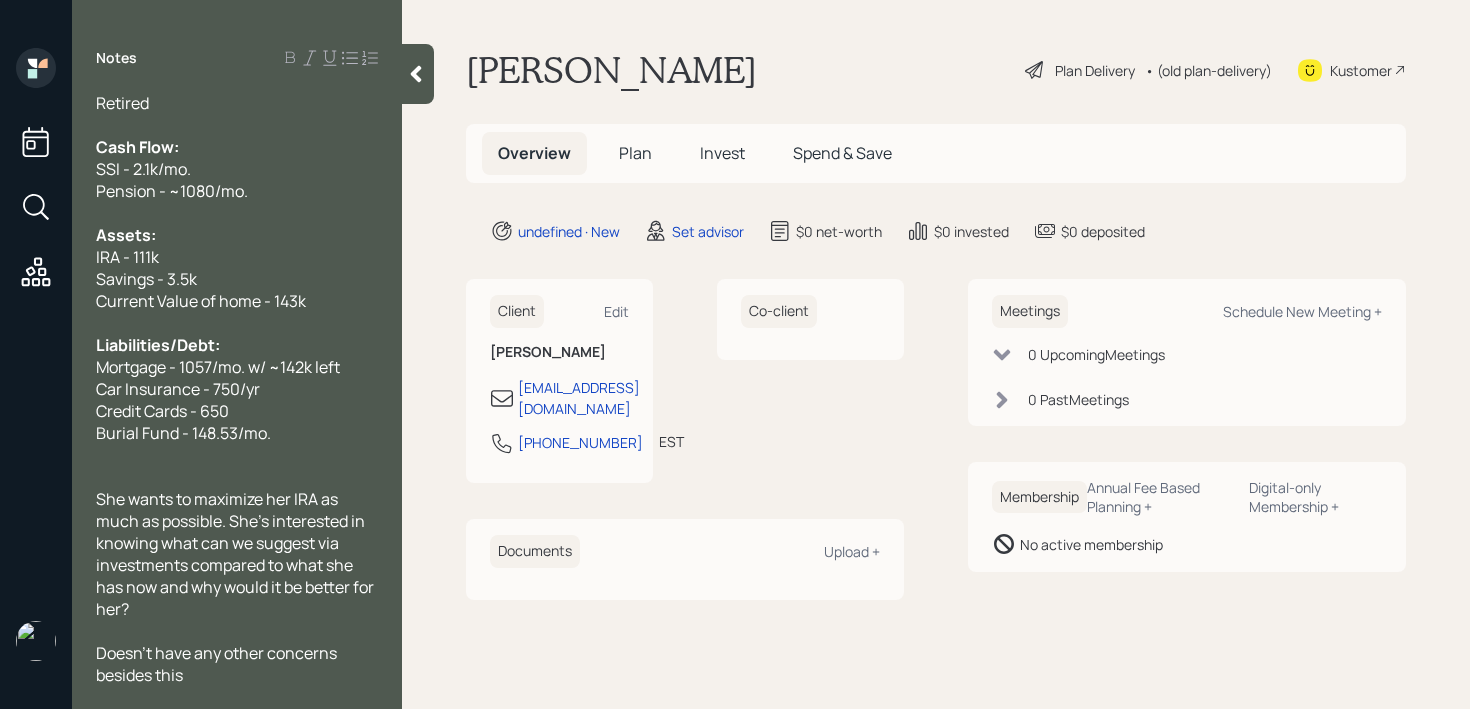 click on "She wants to maximize her IRA as much as possible. She's interested in knowing what can we suggest via investments compared to what she has now and why would it be better for her?" at bounding box center [237, 554] 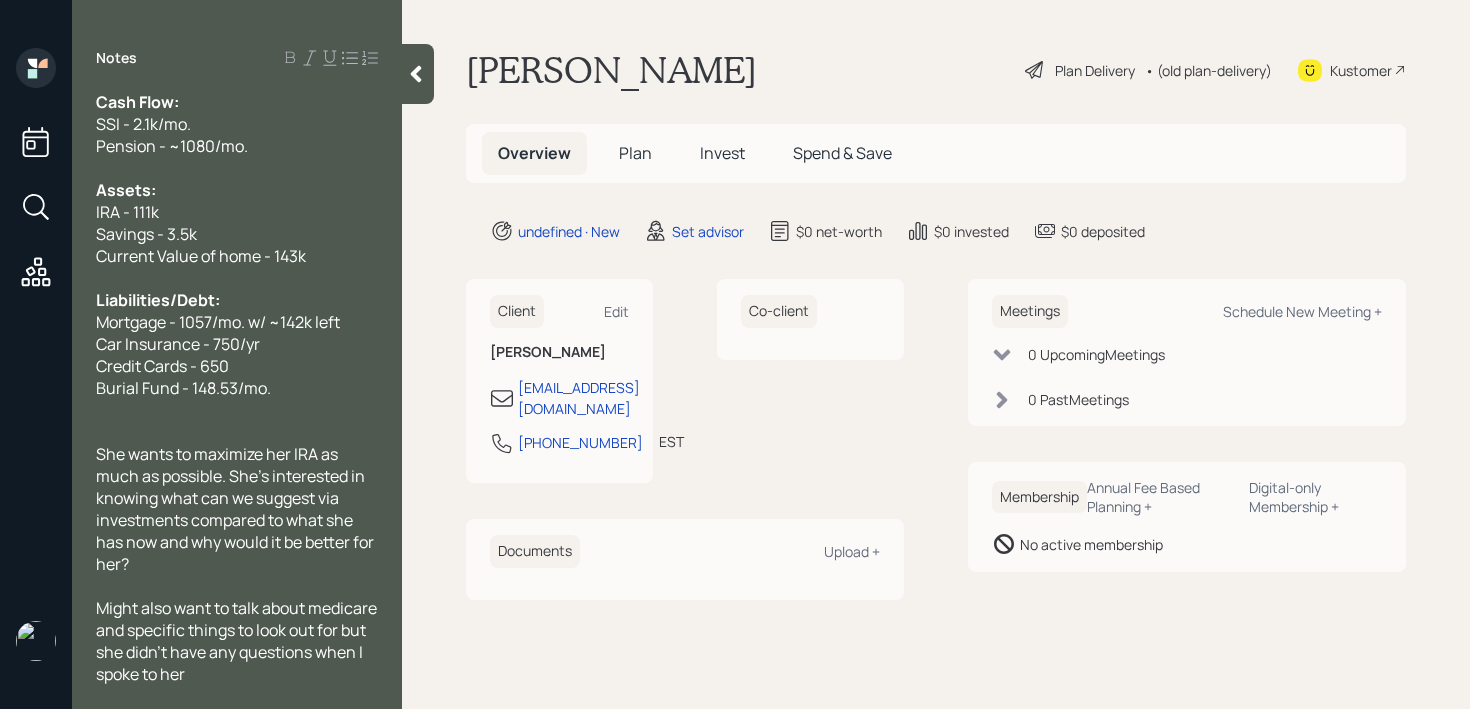 scroll, scrollTop: 132, scrollLeft: 0, axis: vertical 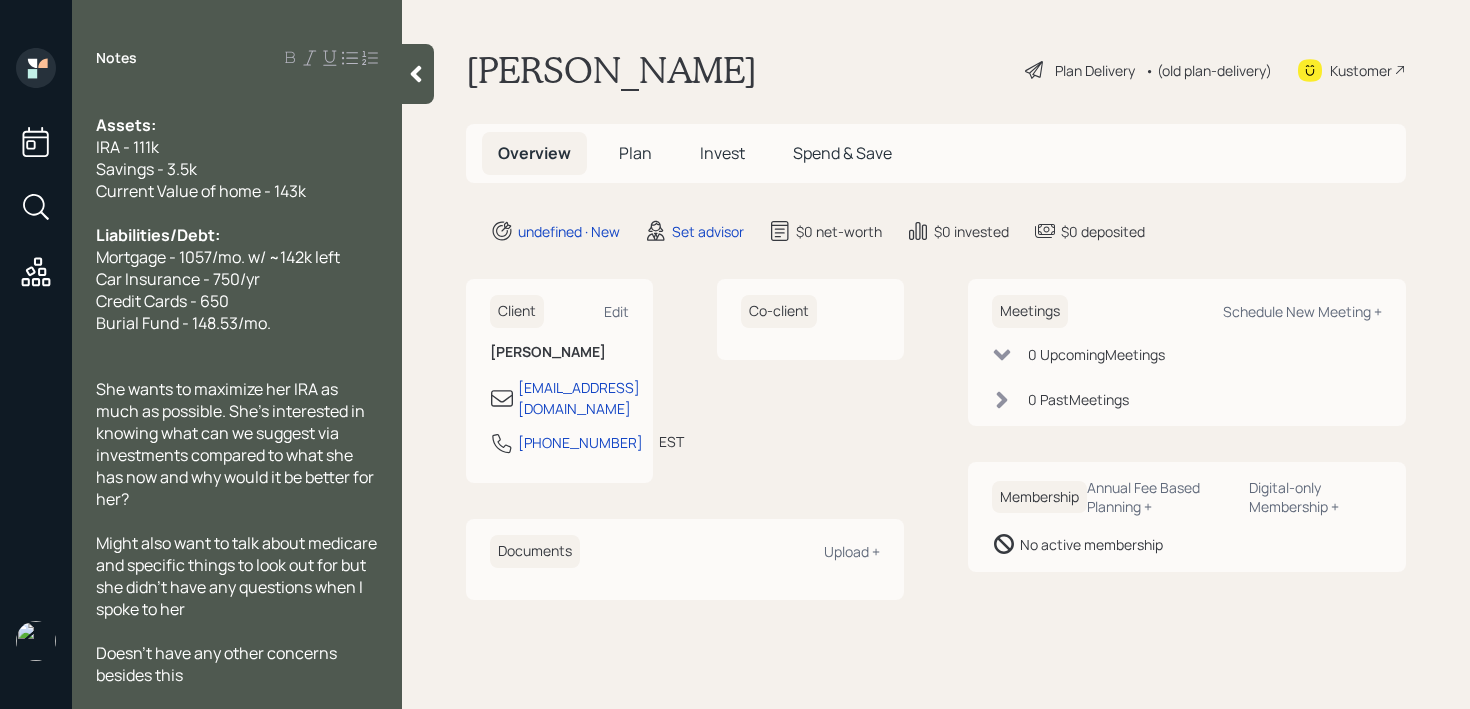 click 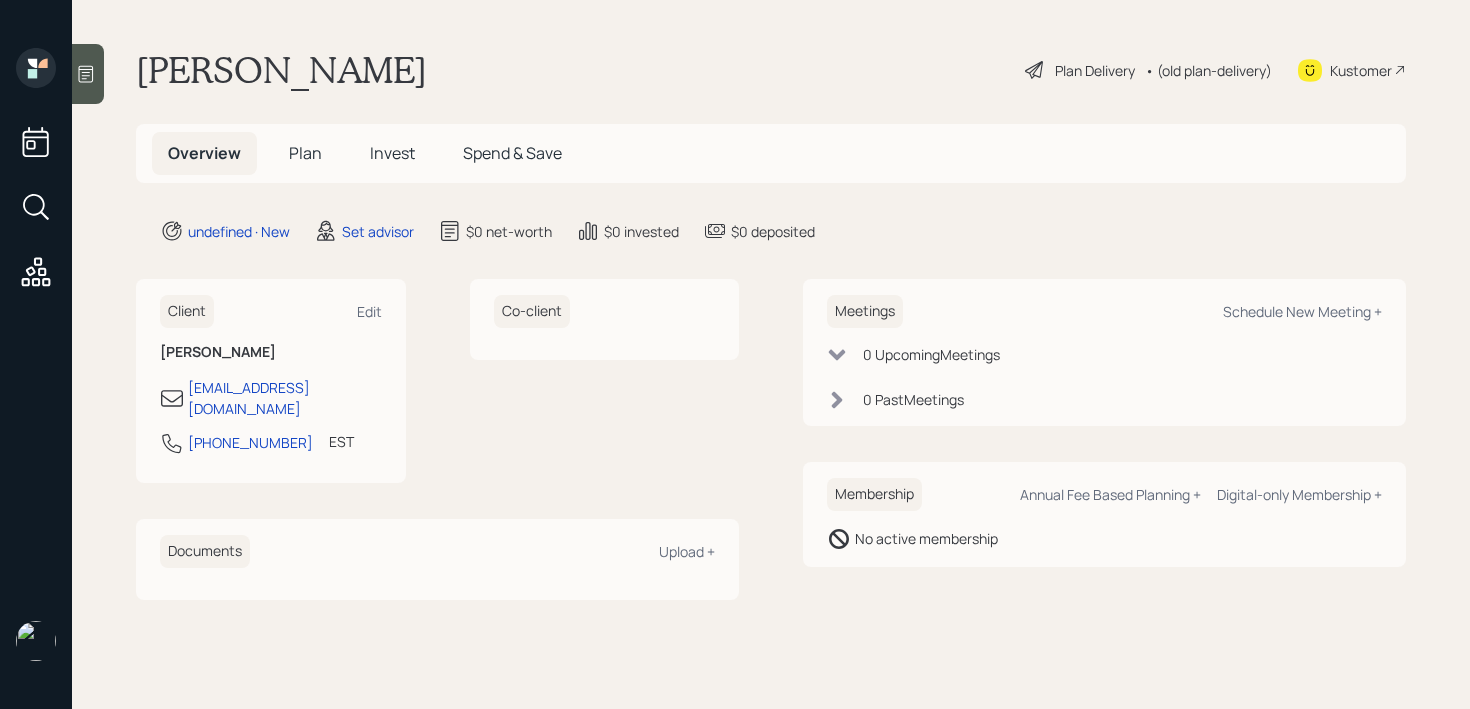 click on "Diane Smith Plan Delivery • (old plan-delivery) Kustomer" at bounding box center [771, 70] 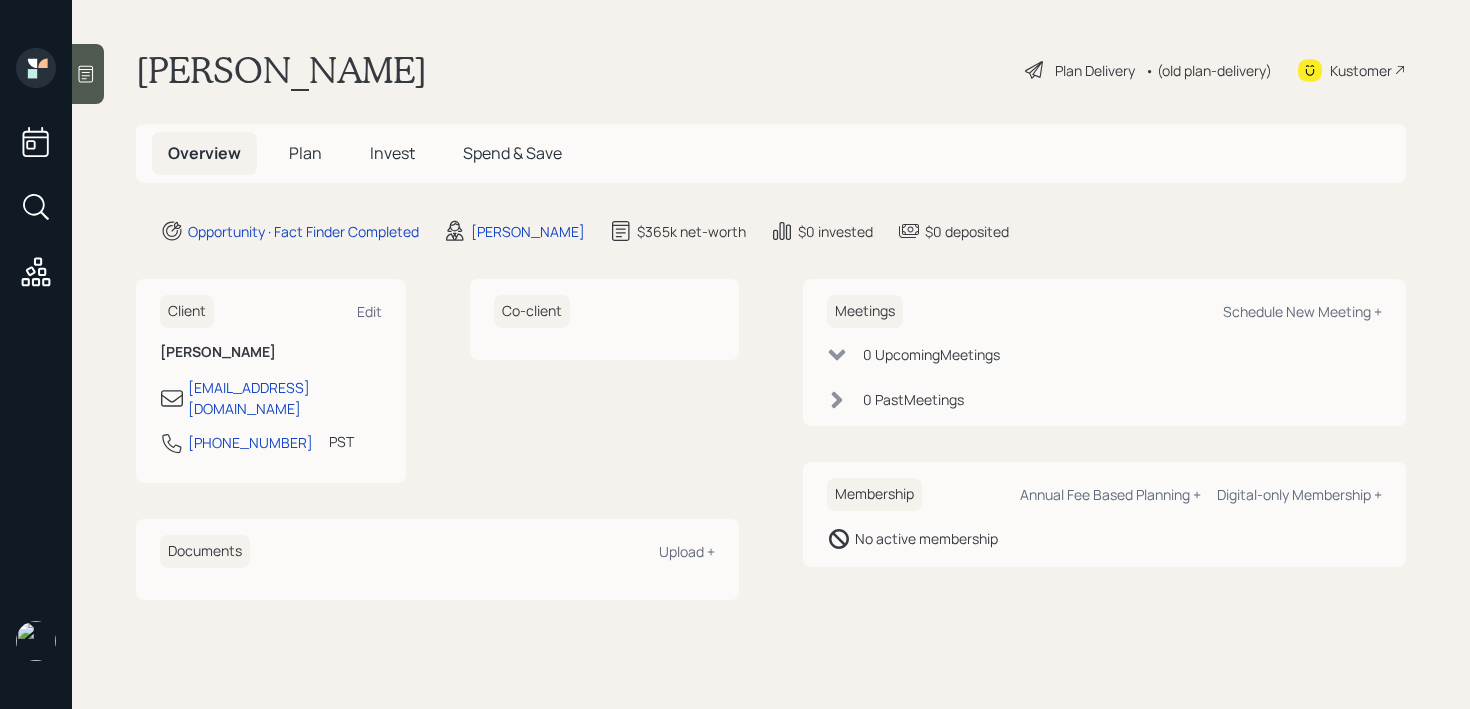 scroll, scrollTop: 0, scrollLeft: 0, axis: both 